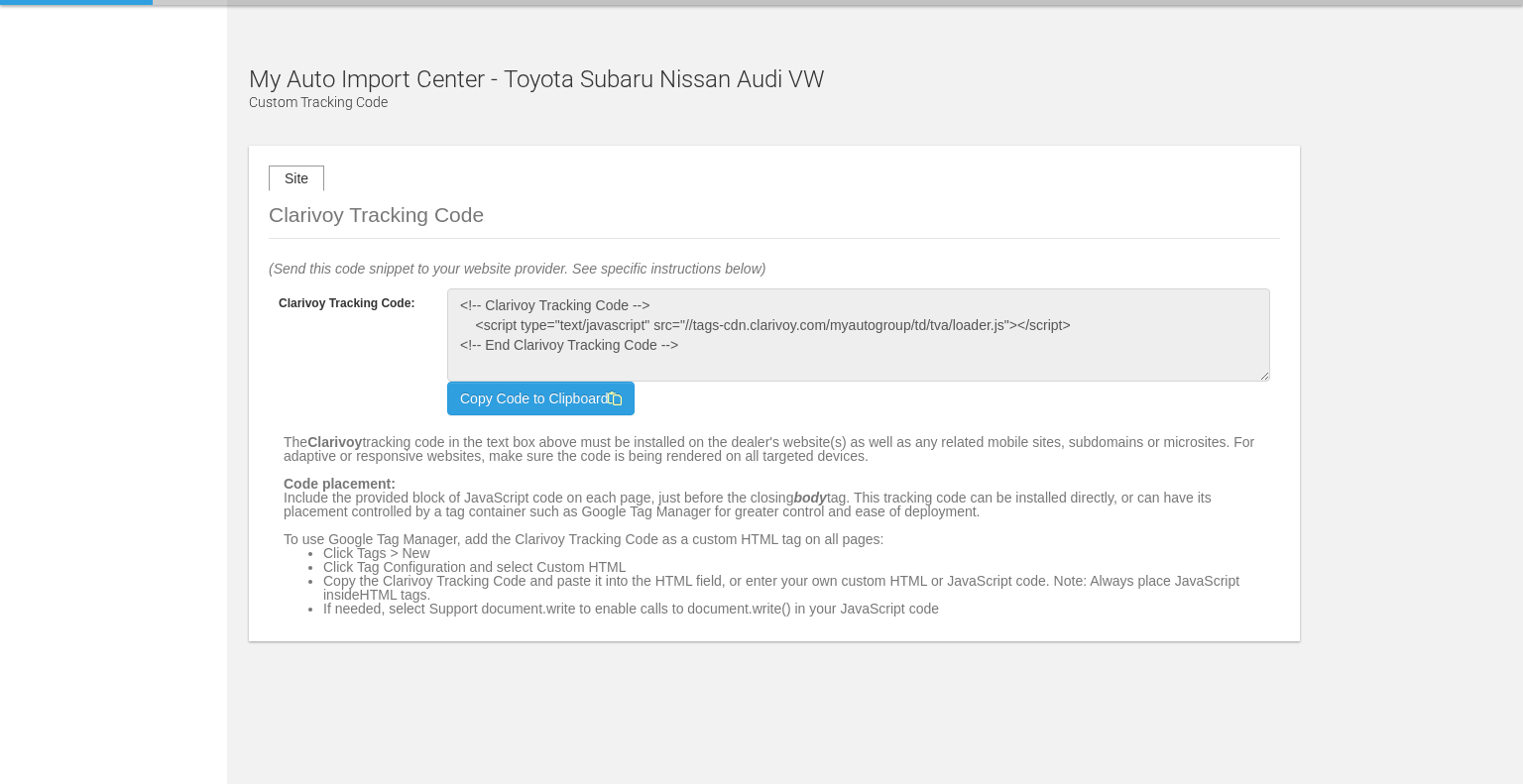 scroll, scrollTop: 0, scrollLeft: 0, axis: both 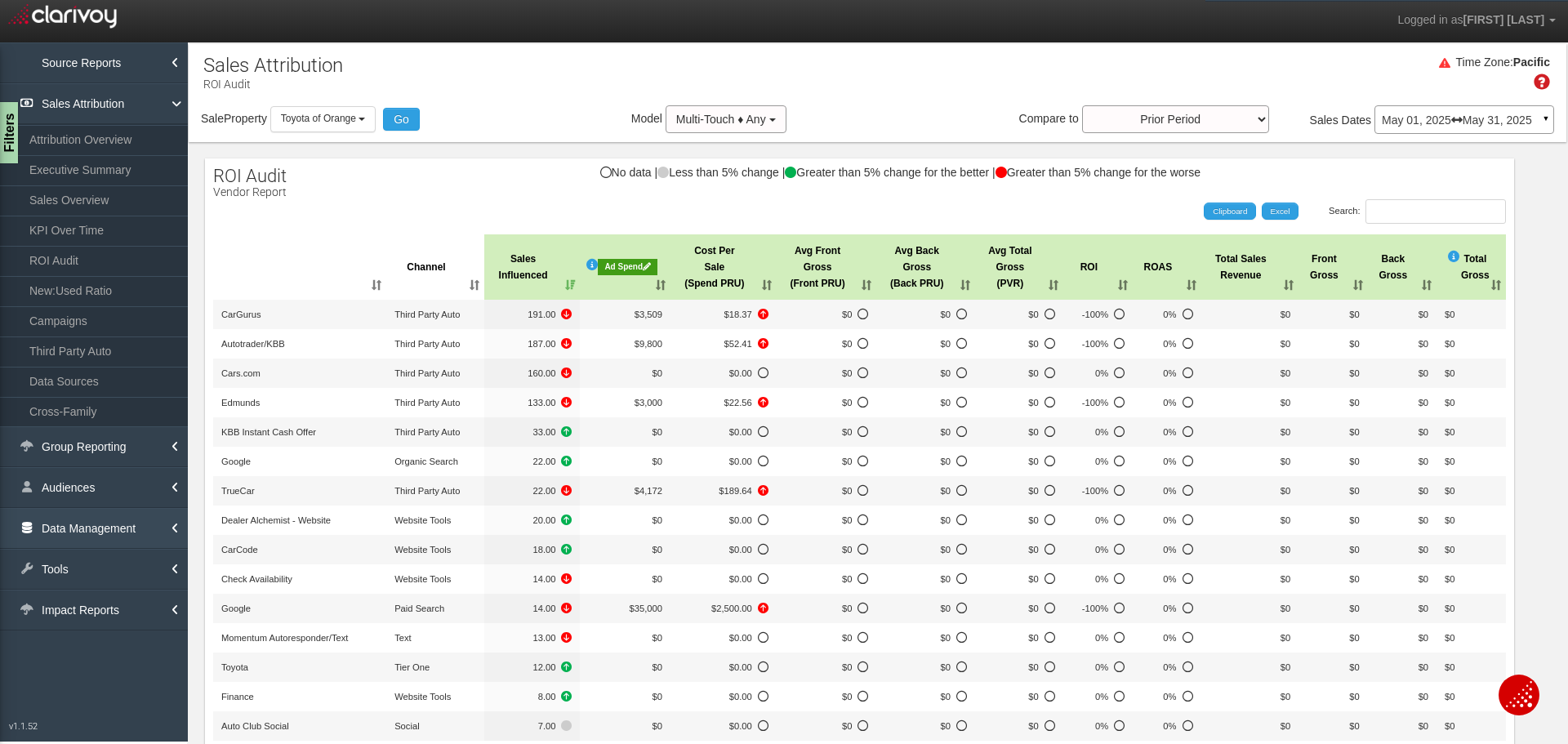click on "Data Management" at bounding box center [94, 528] 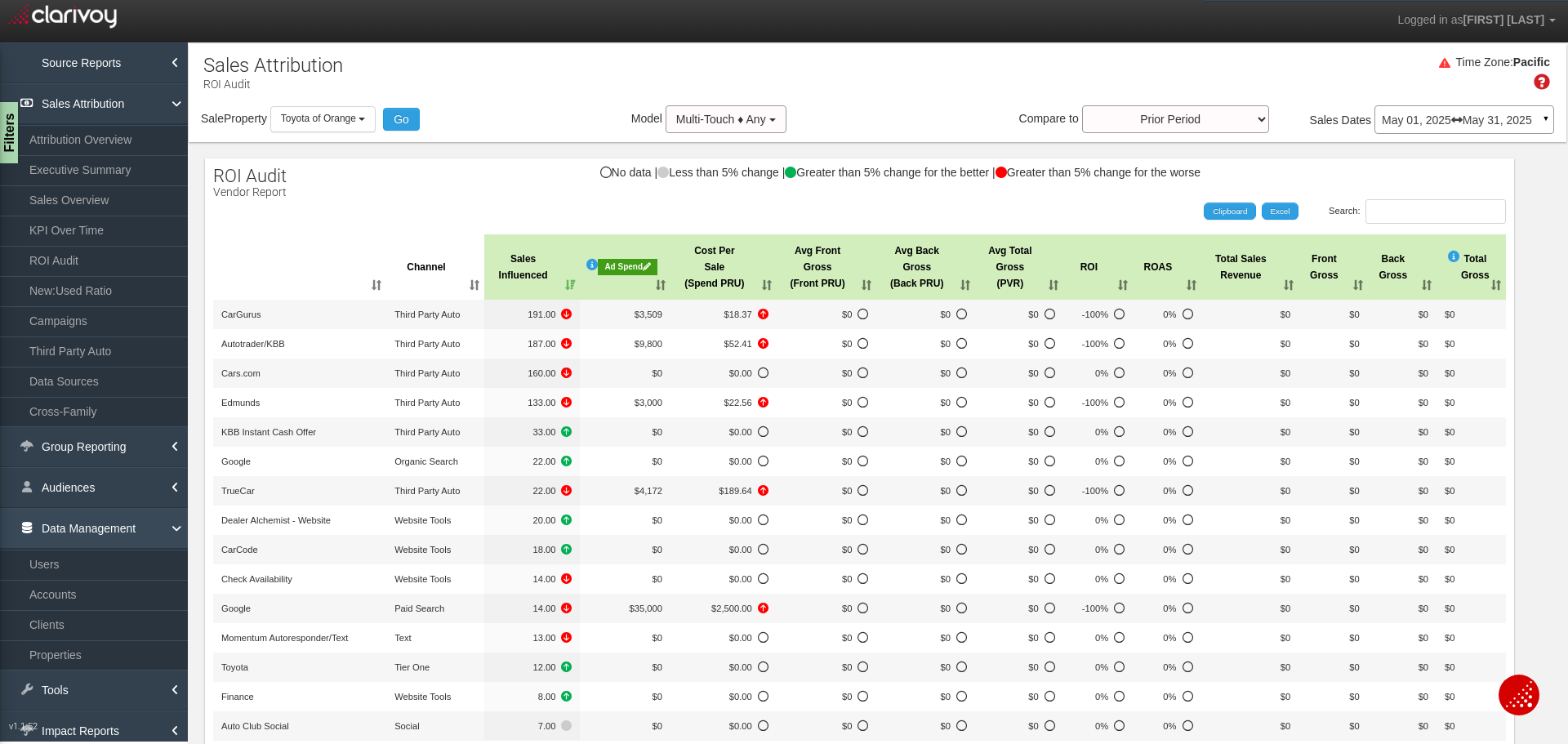 click on "Data Management" at bounding box center (94, 528) 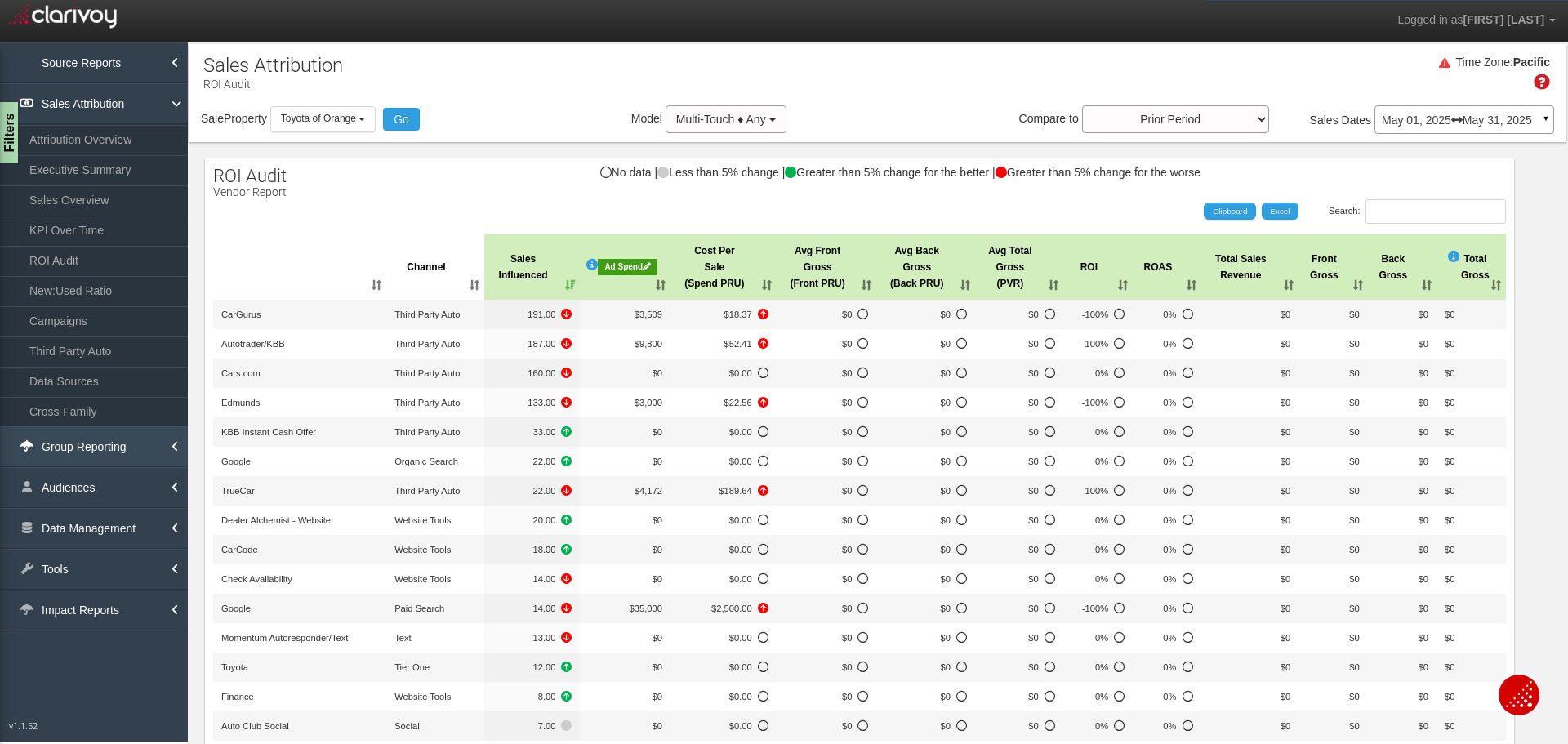 click on "Group Reporting" at bounding box center (94, 447) 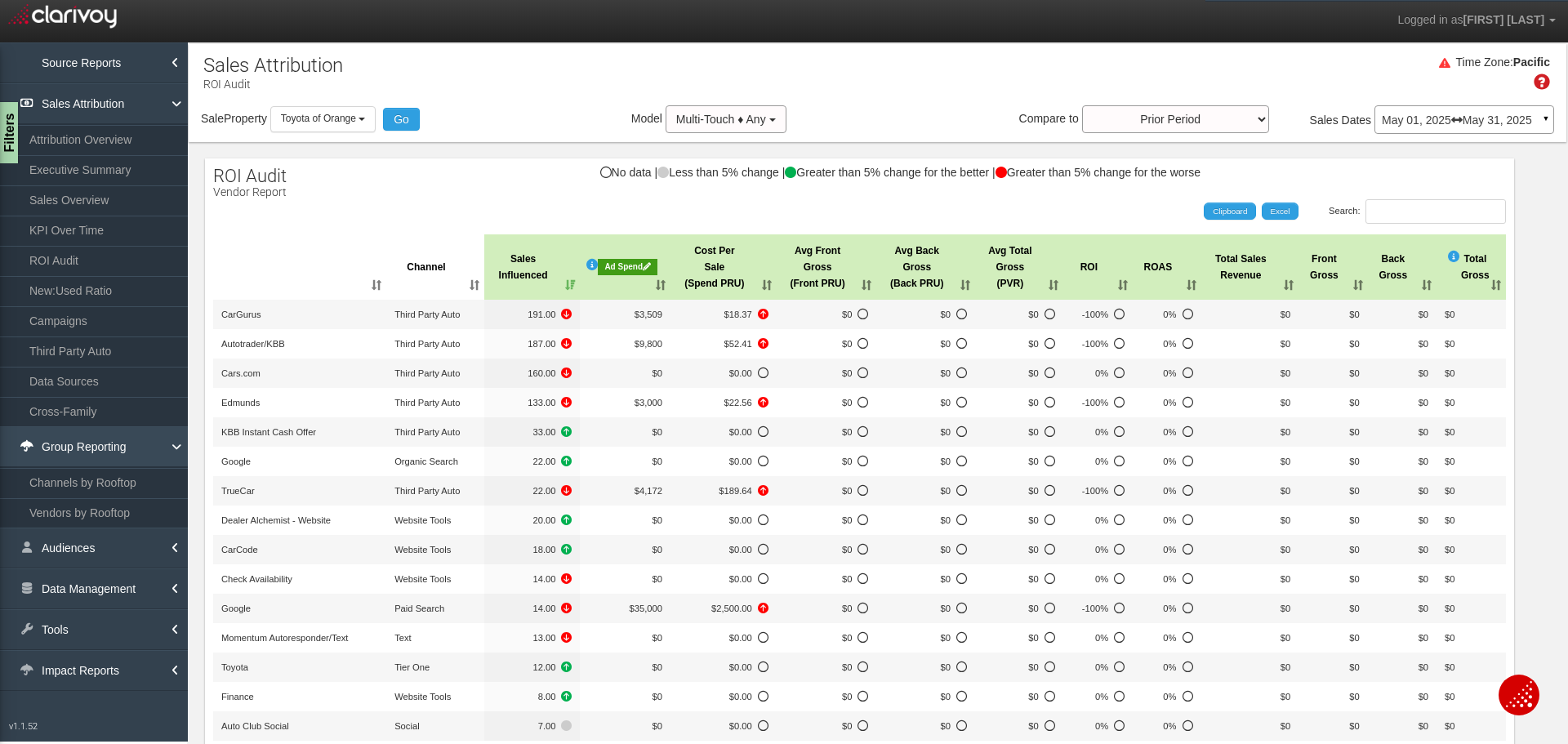click on "Group Reporting" at bounding box center [94, 447] 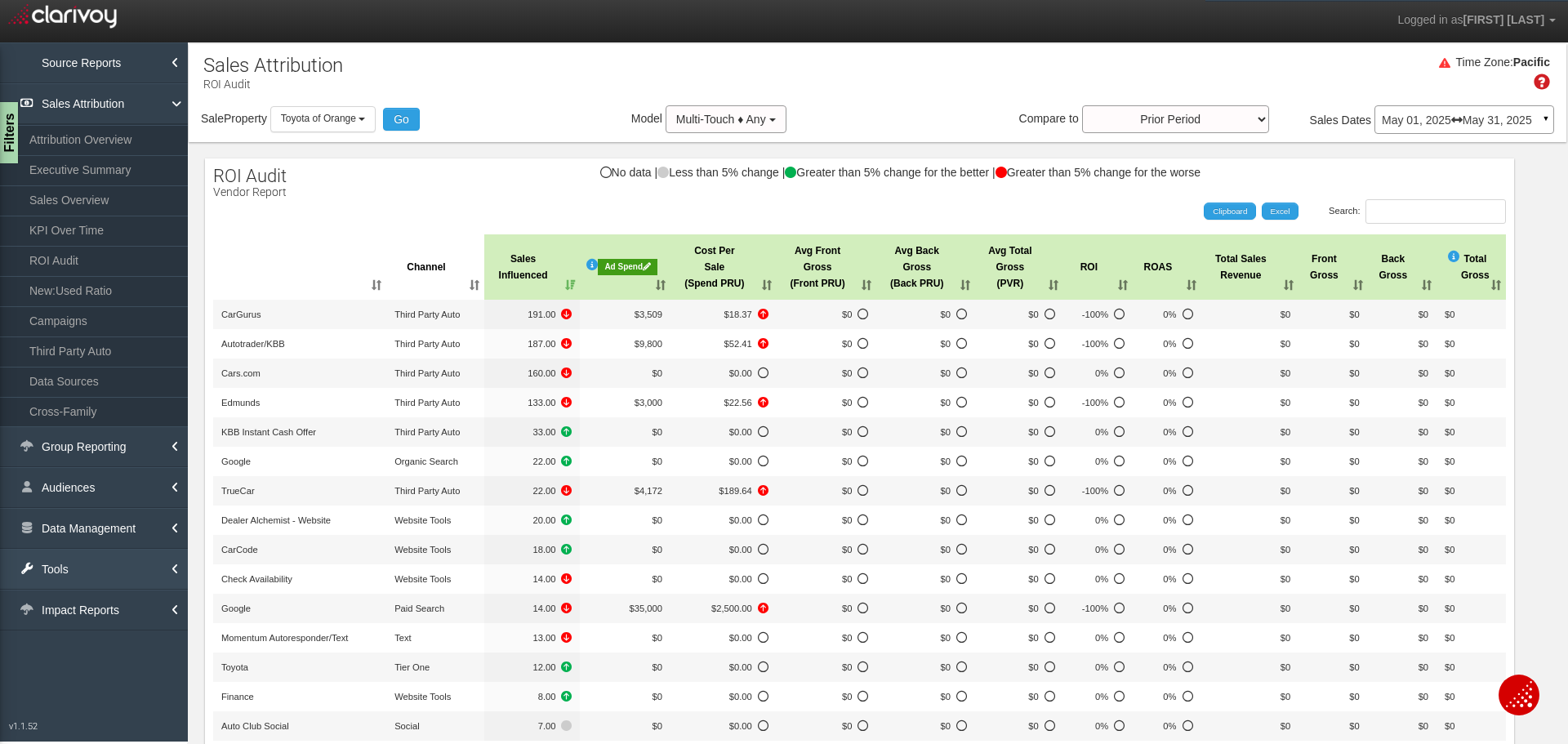 click on "Tools" at bounding box center [94, 569] 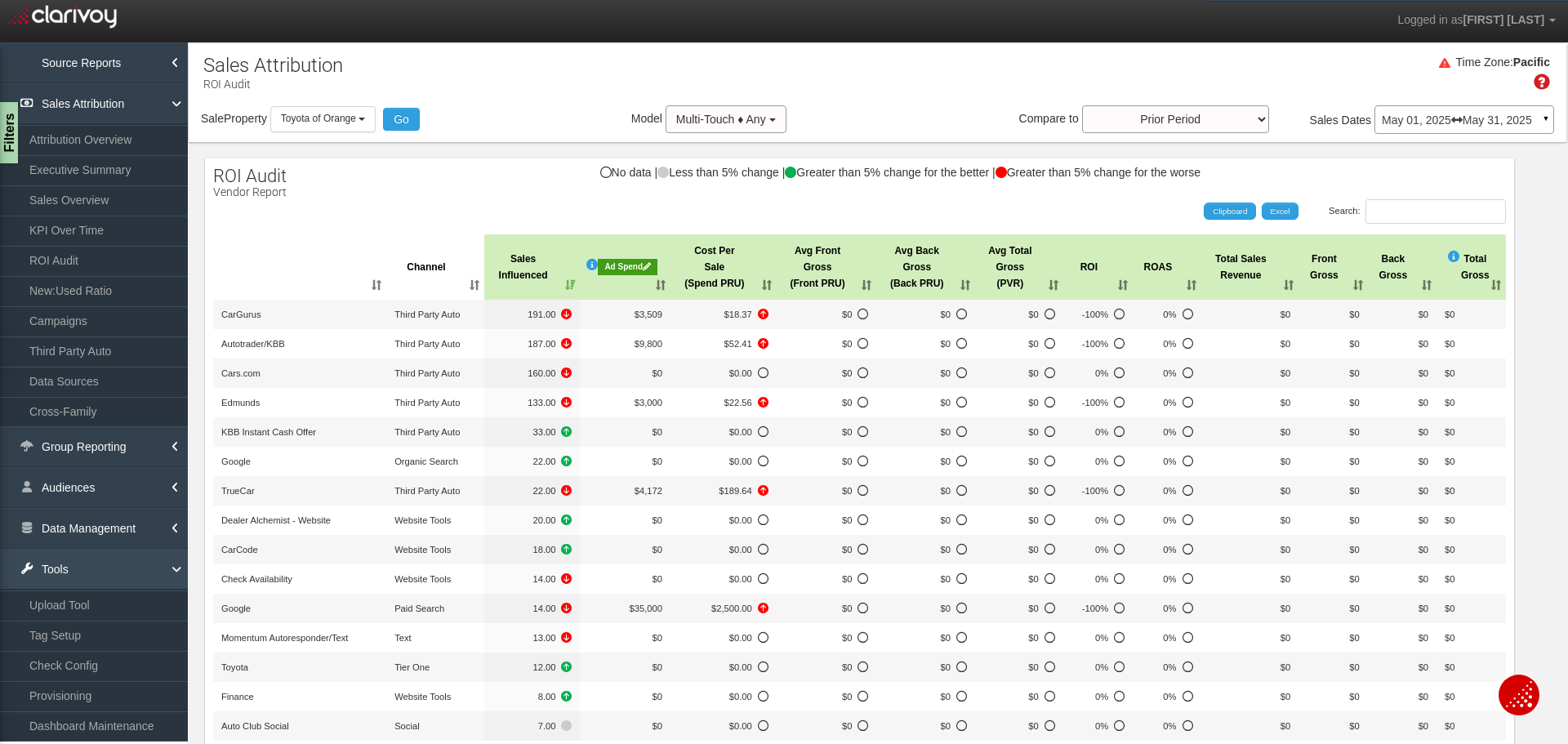 click on "Tools" at bounding box center [94, 569] 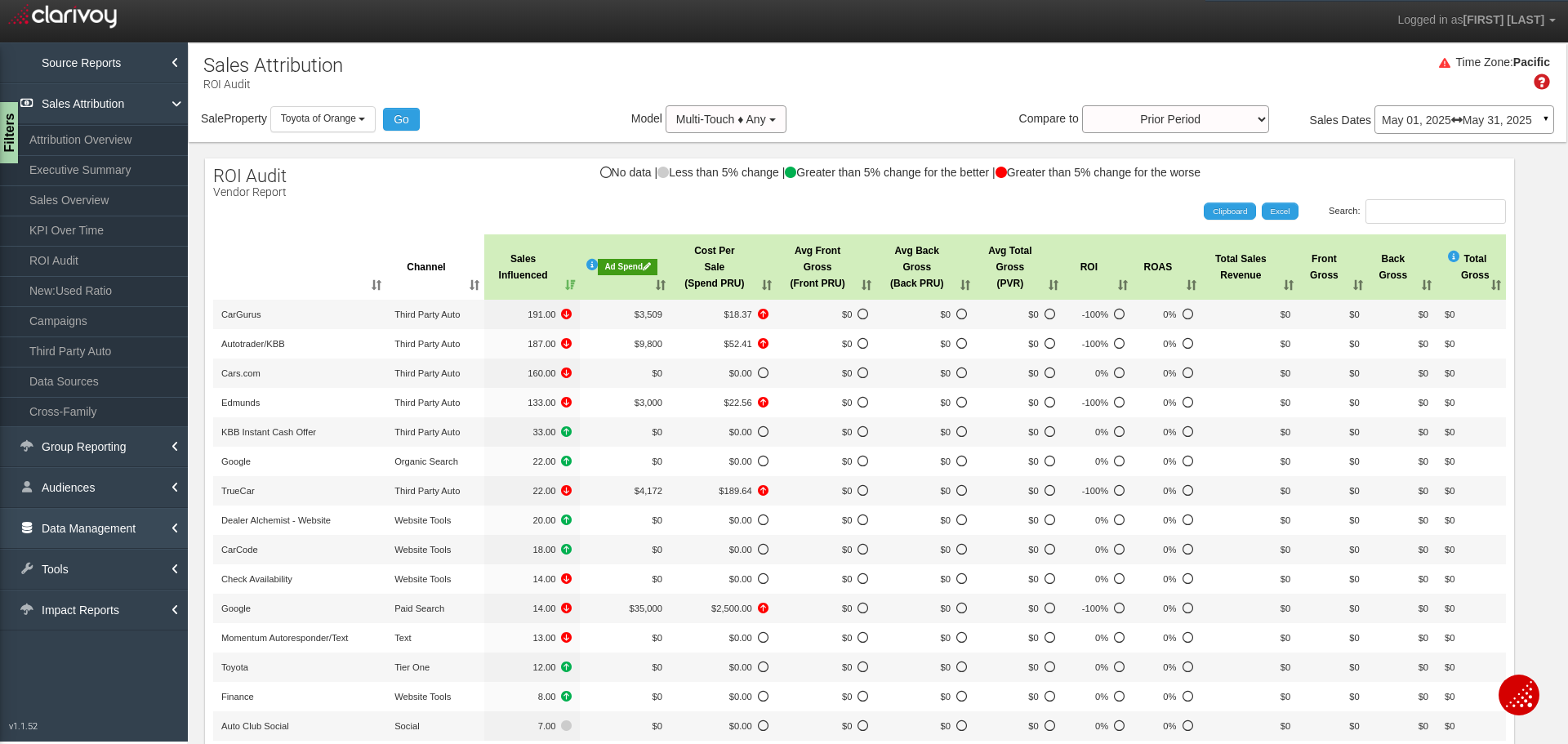 click on "Data Management" at bounding box center [94, 528] 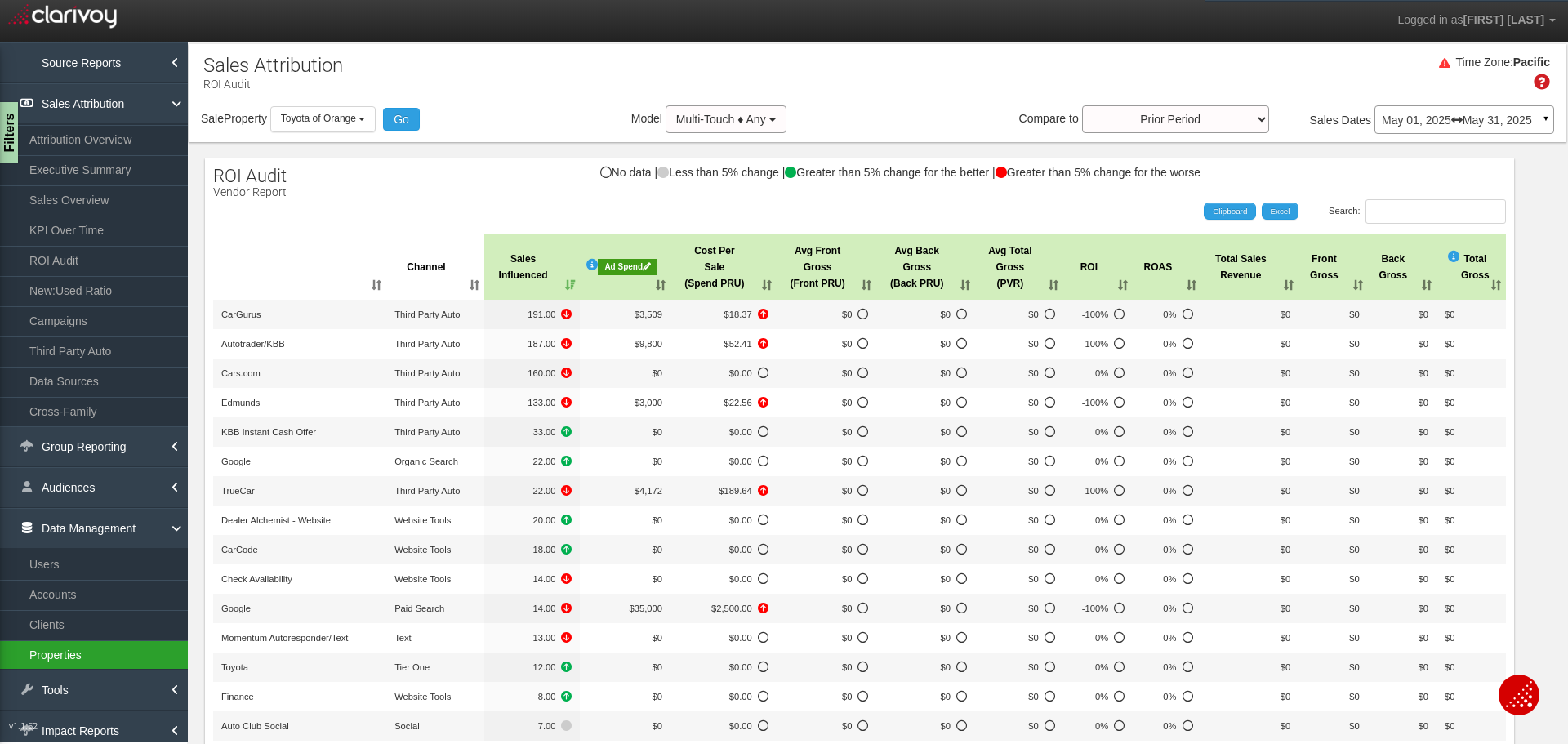 click on "Properties" at bounding box center (94, 655) 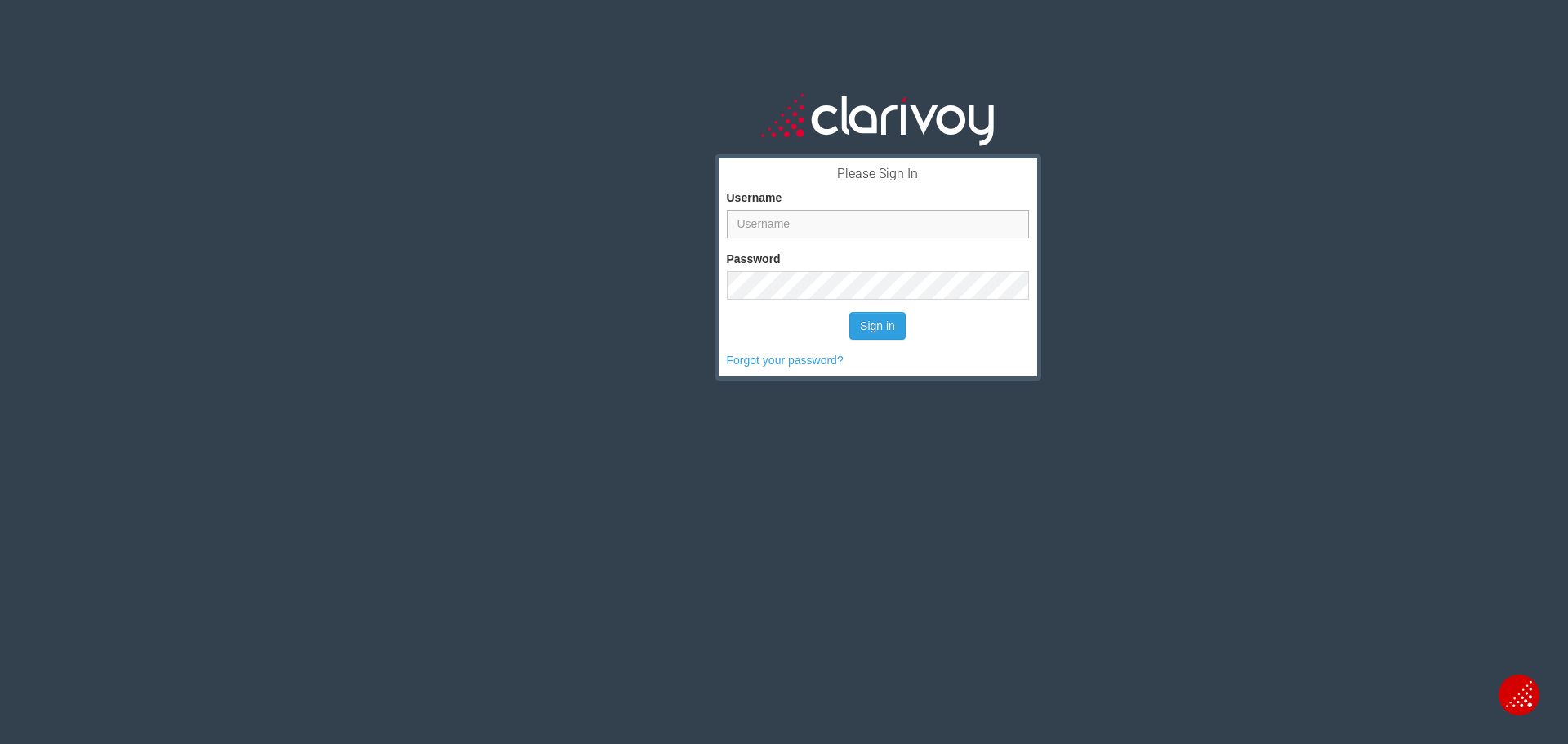 click on "Username" at bounding box center (878, 224) 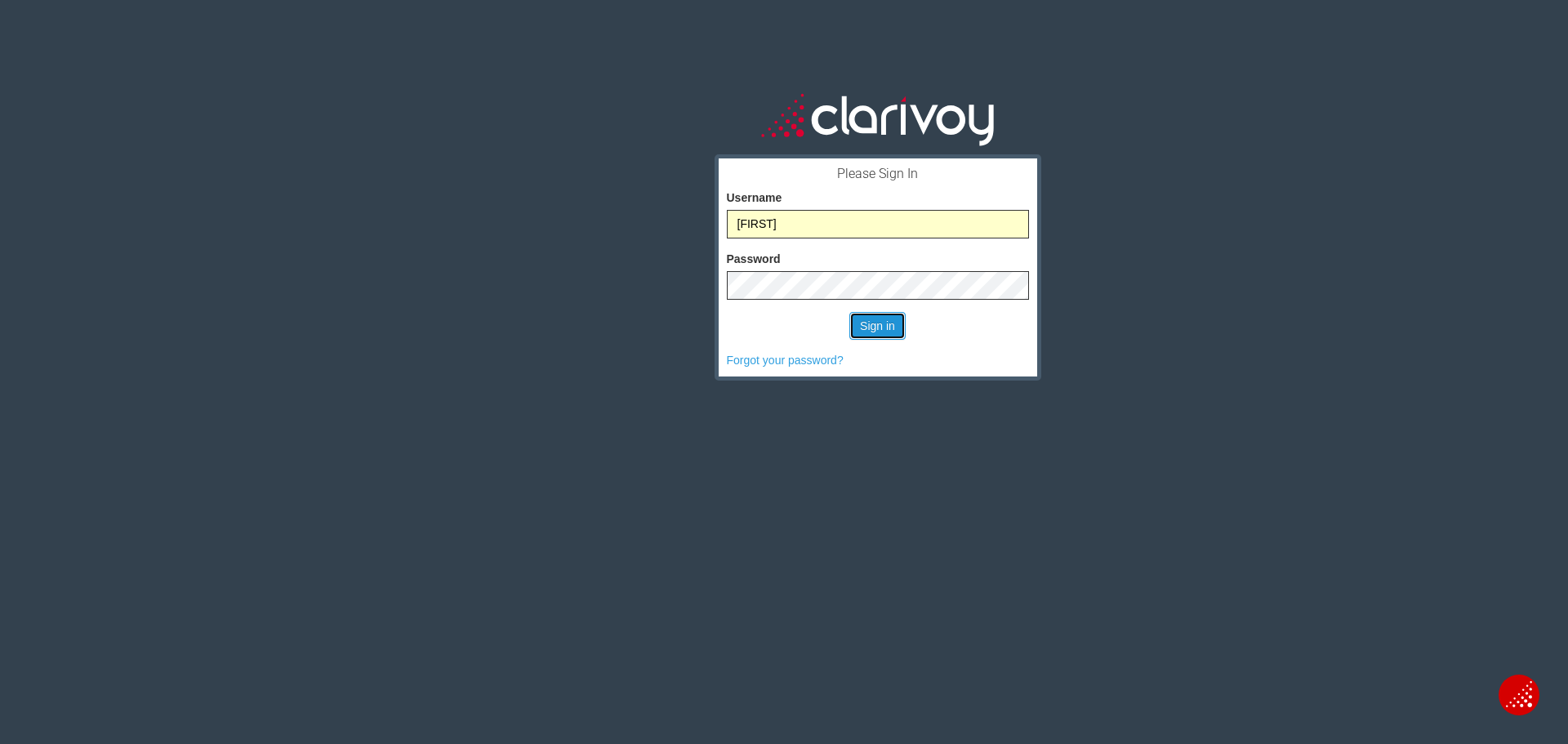 click on "Sign in" at bounding box center [877, 326] 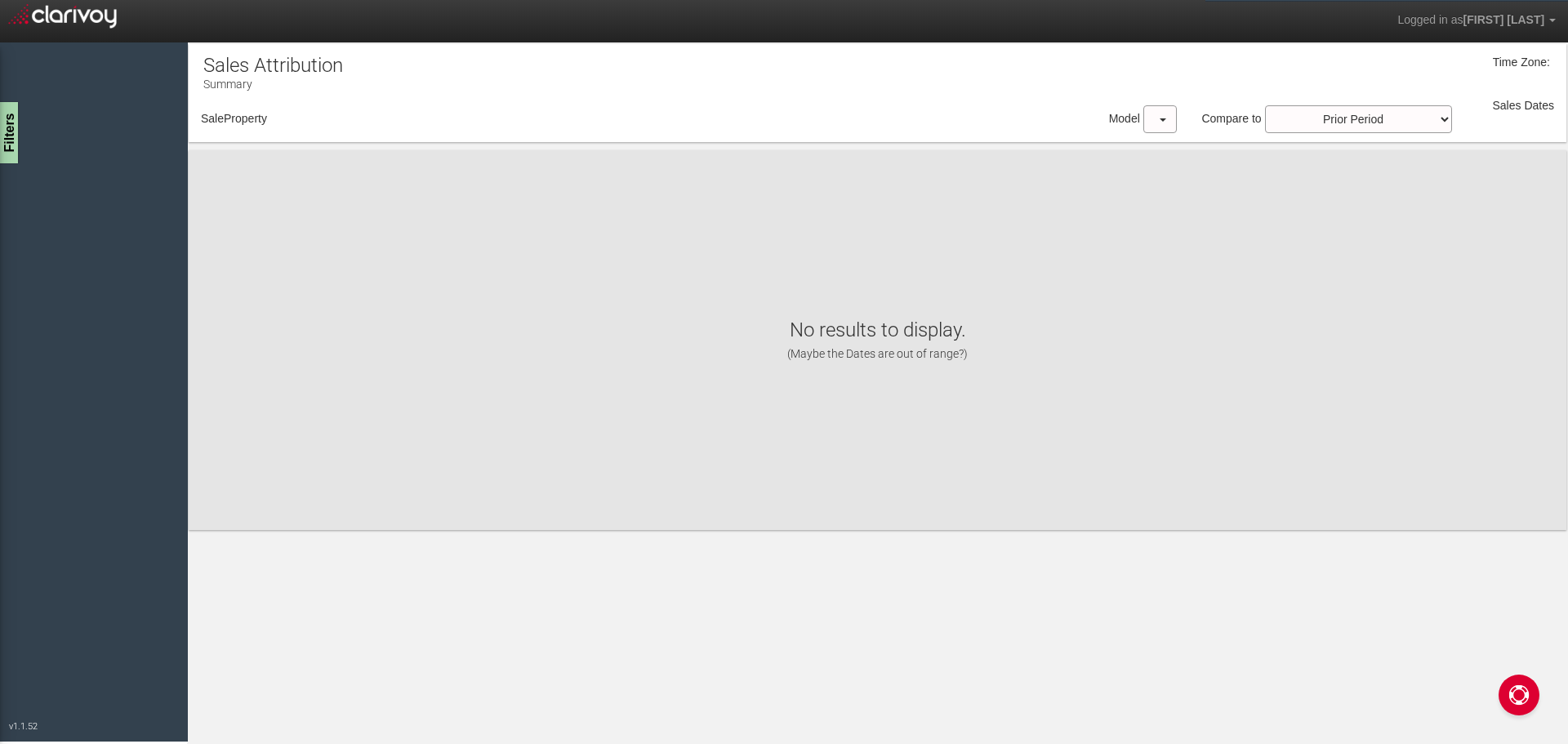 scroll, scrollTop: 0, scrollLeft: 0, axis: both 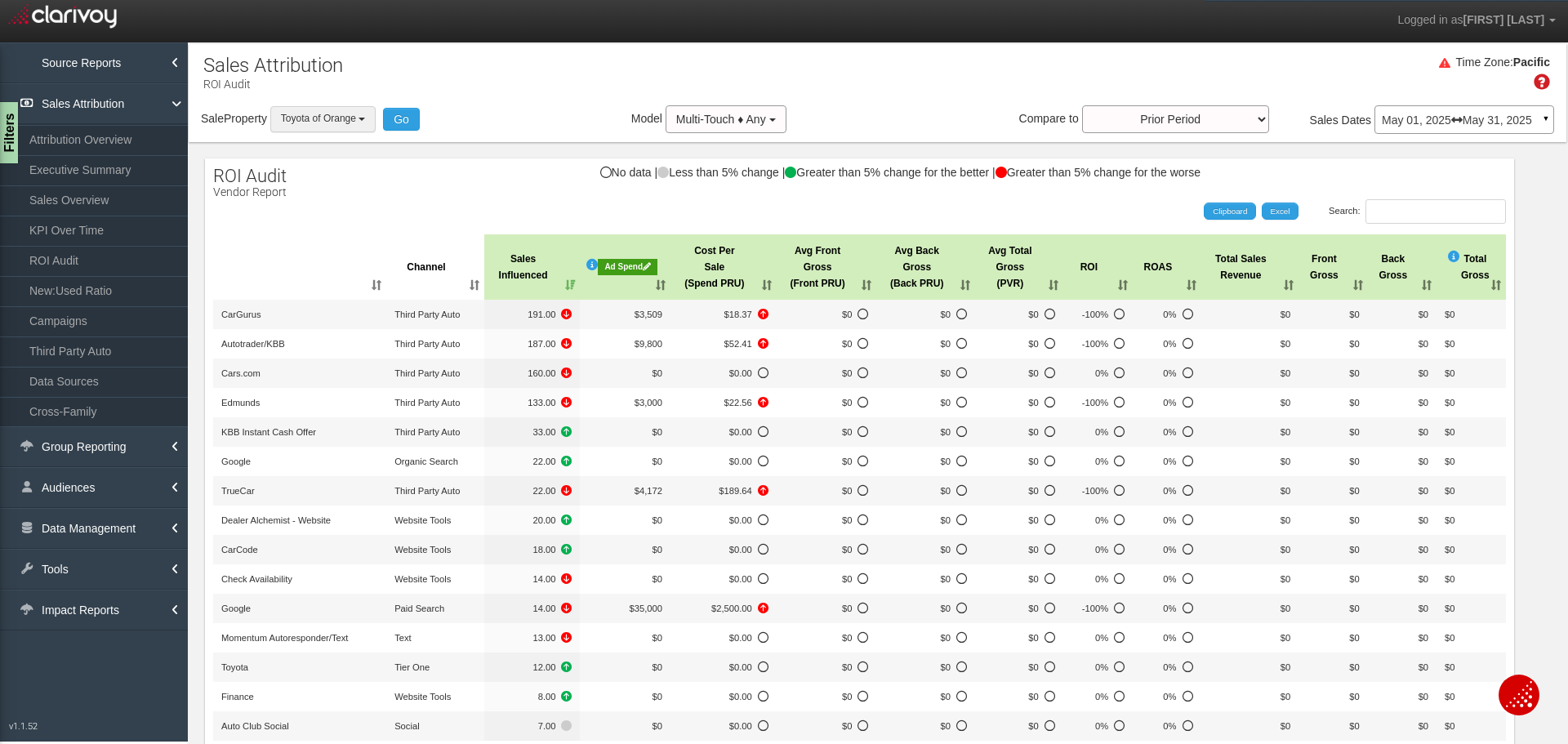 click on "Toyota of Orange" at bounding box center [323, 118] 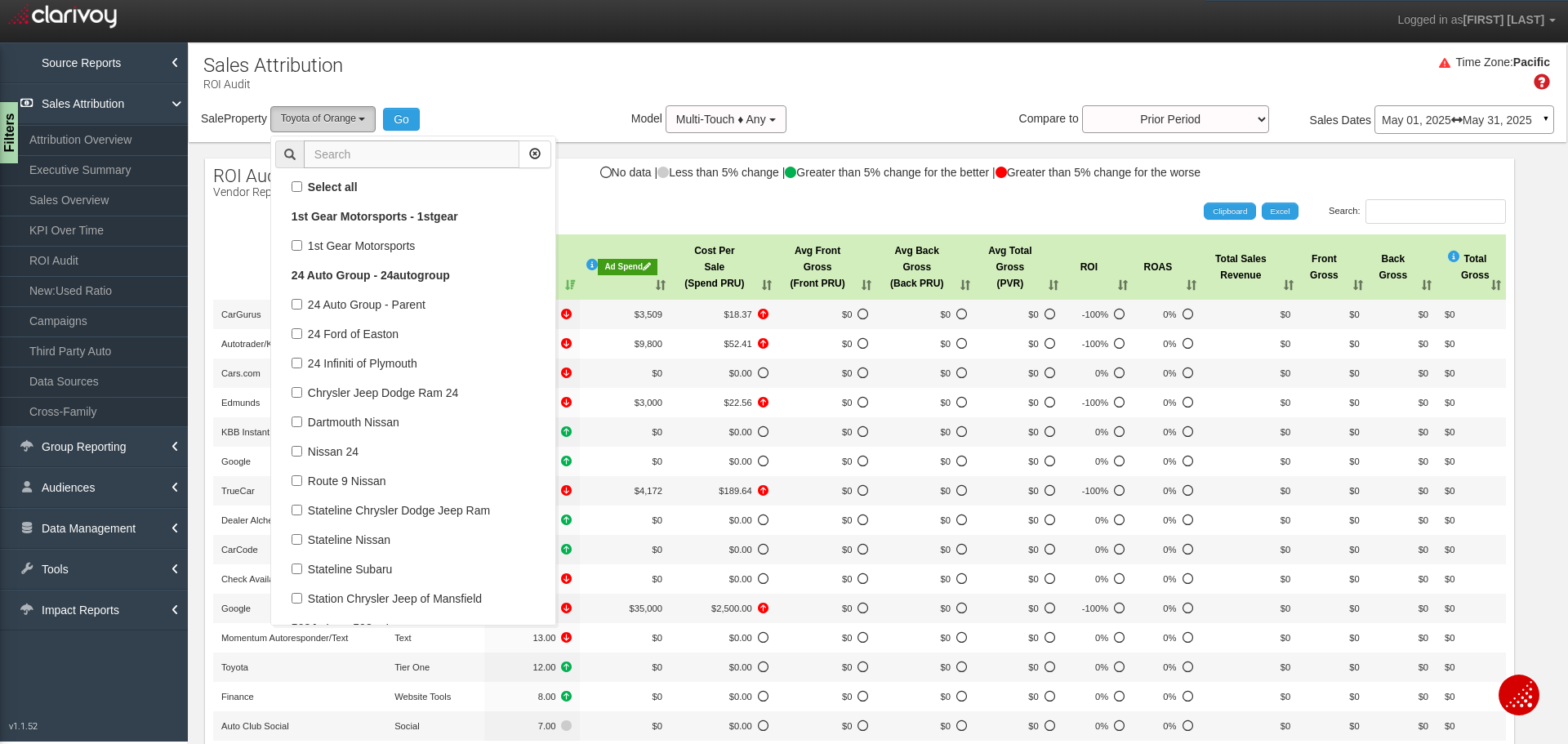 scroll, scrollTop: 103167, scrollLeft: 0, axis: vertical 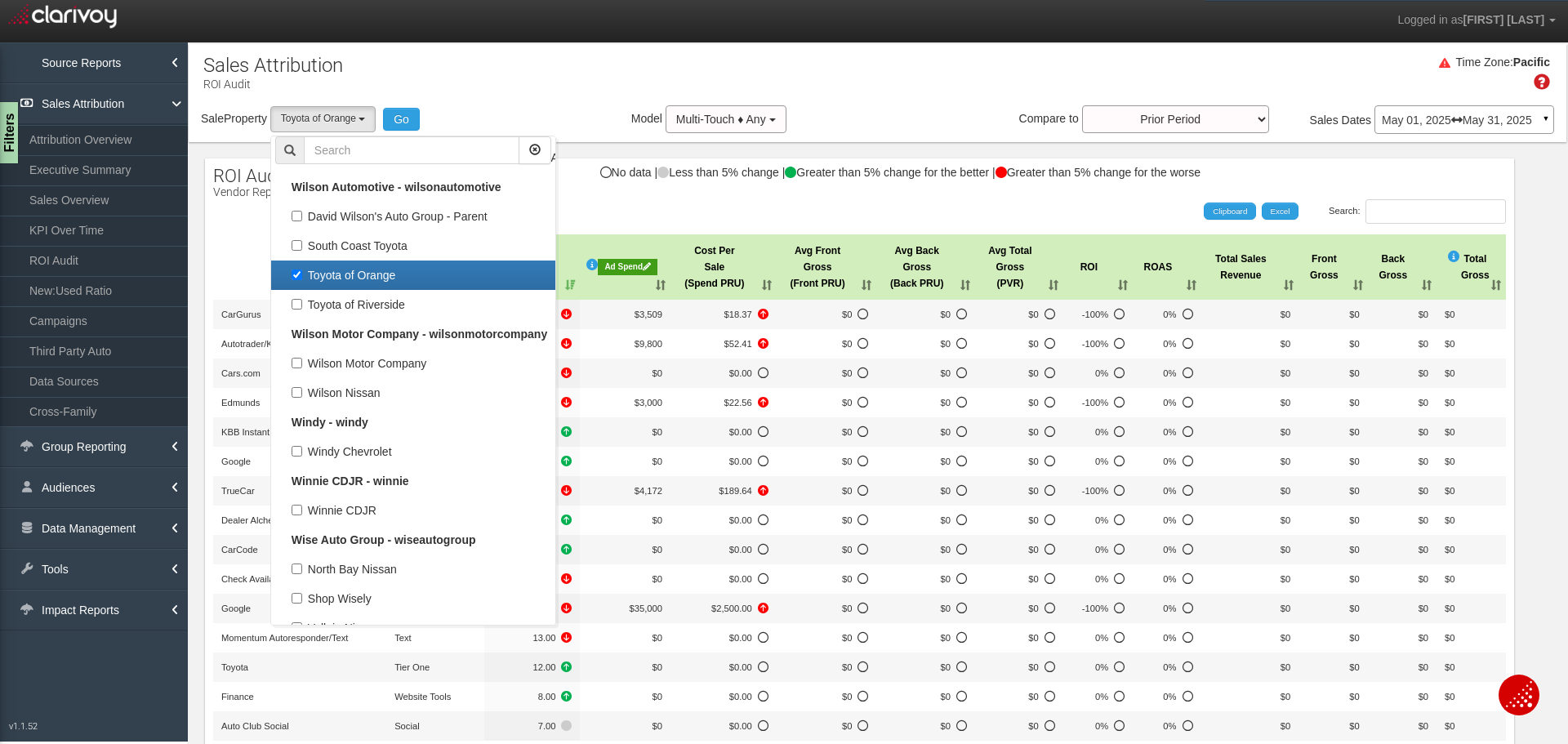 click on "Toyota of Orange" at bounding box center [413, 275] 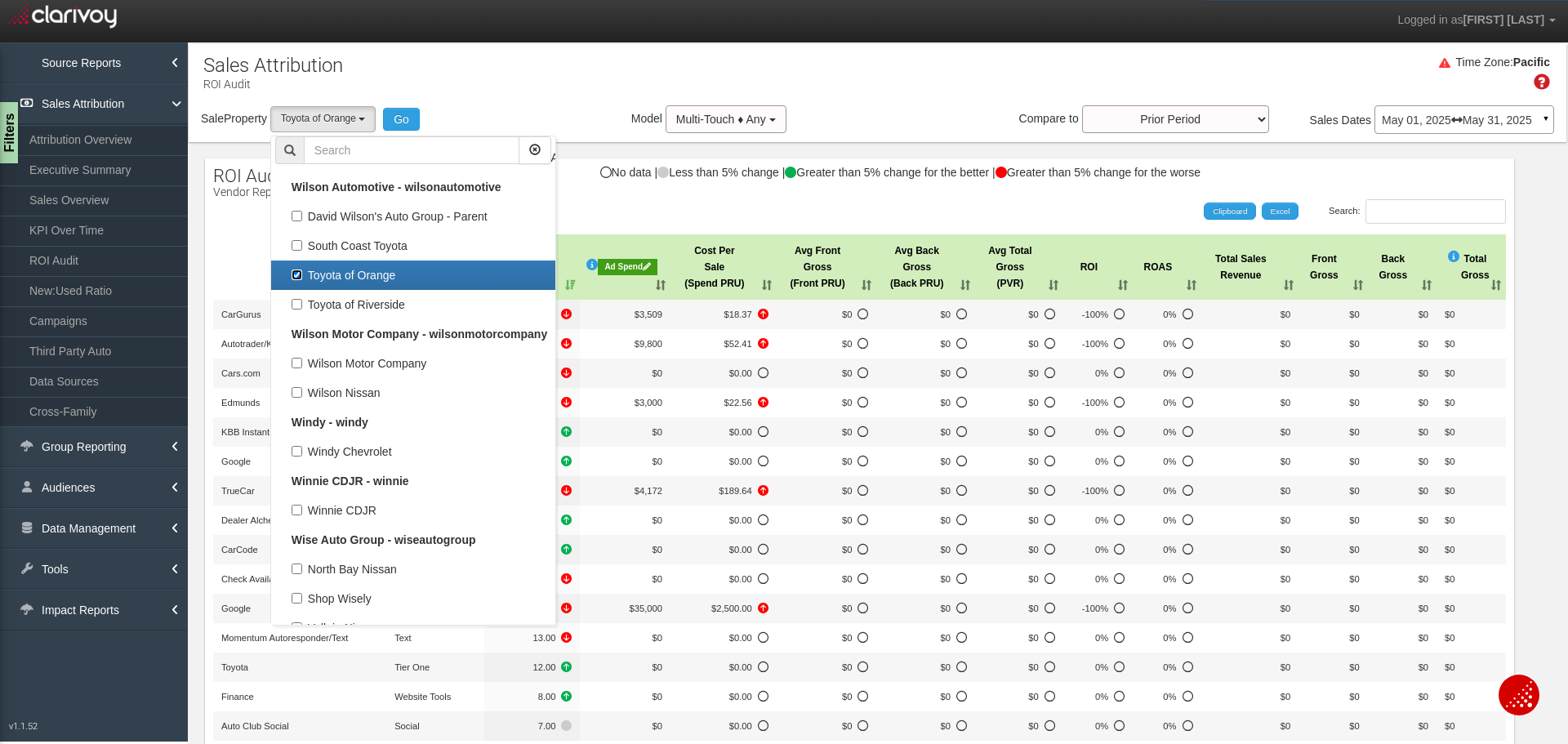 click on "Toyota of Orange" at bounding box center [296, 274] 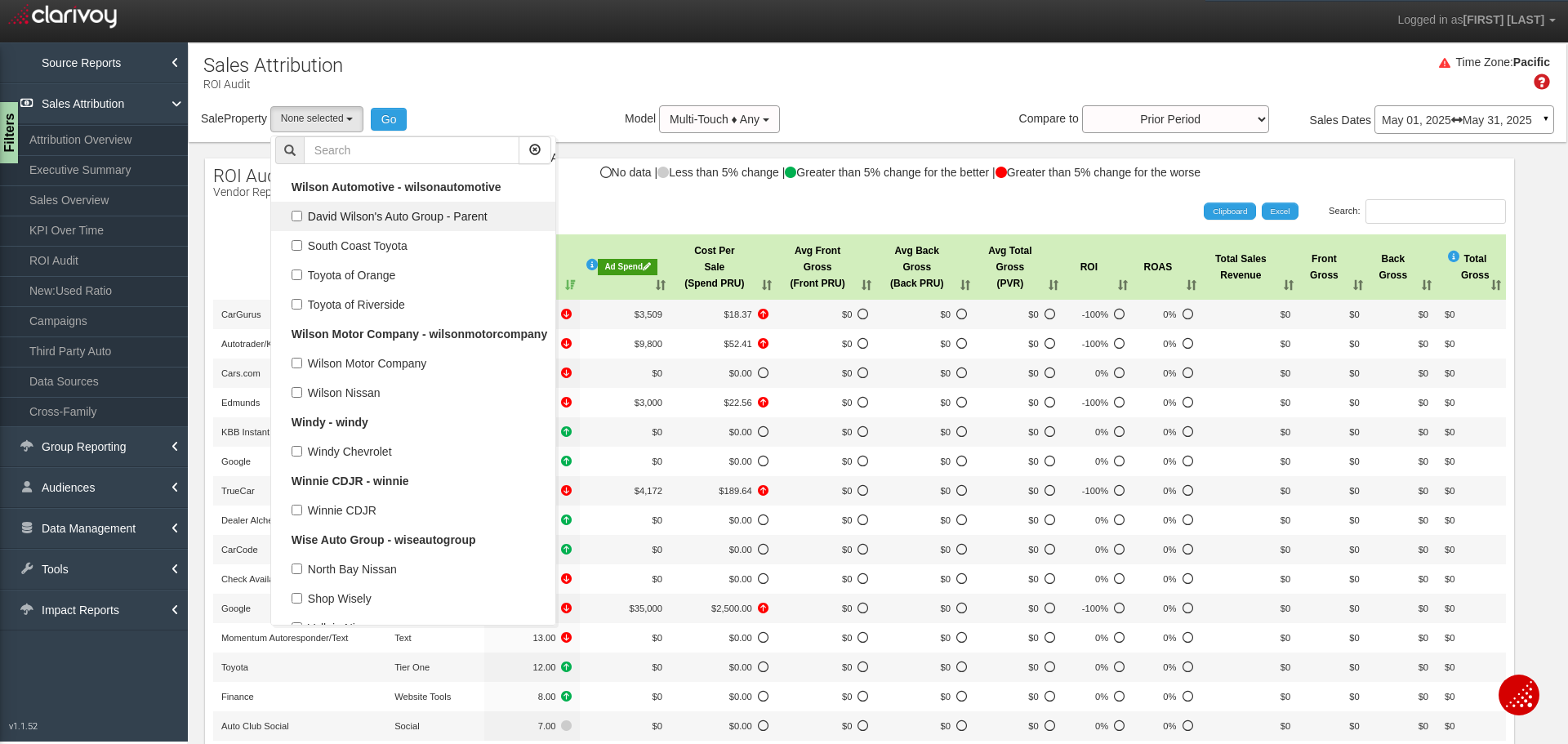 scroll, scrollTop: 49407, scrollLeft: 0, axis: vertical 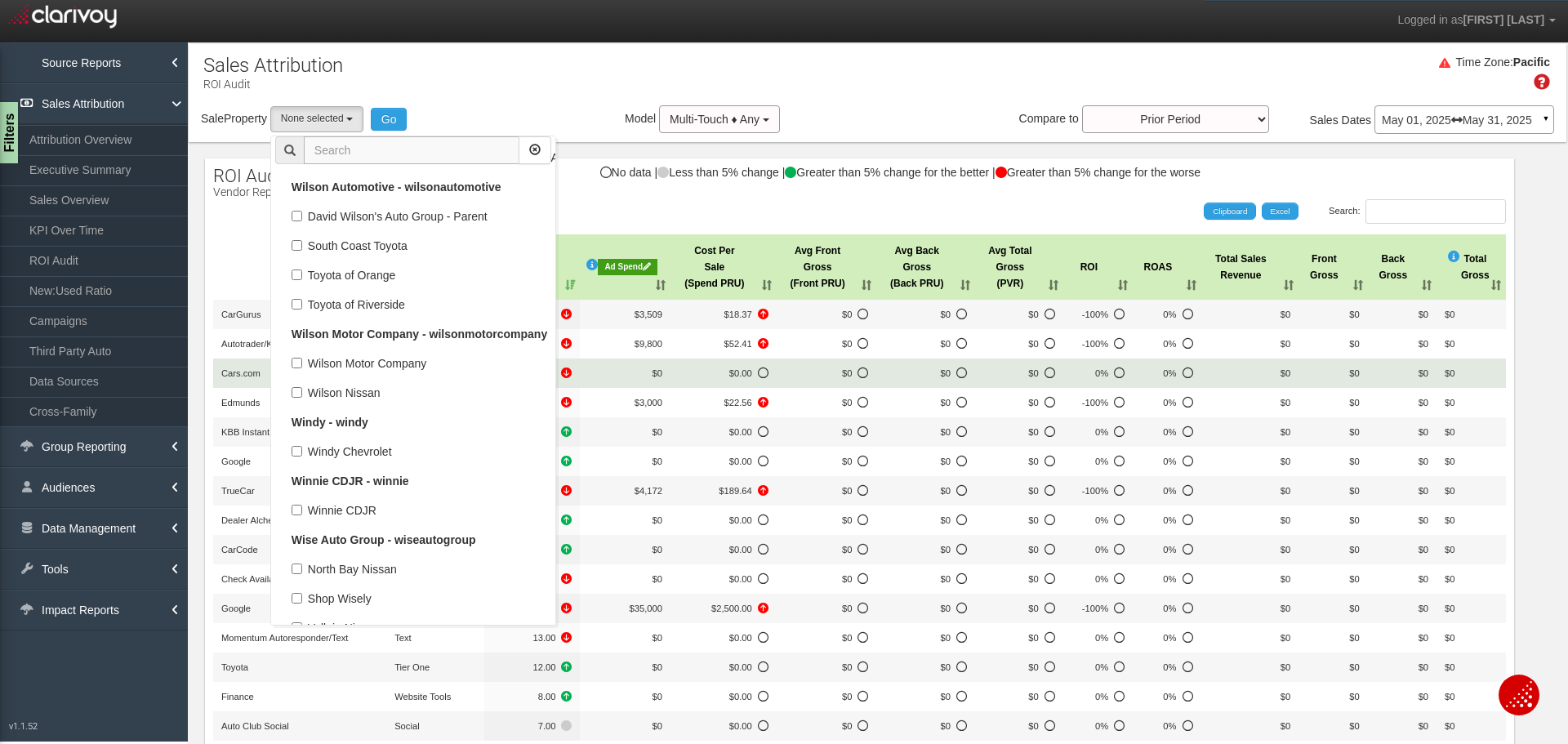 click at bounding box center (412, 150) 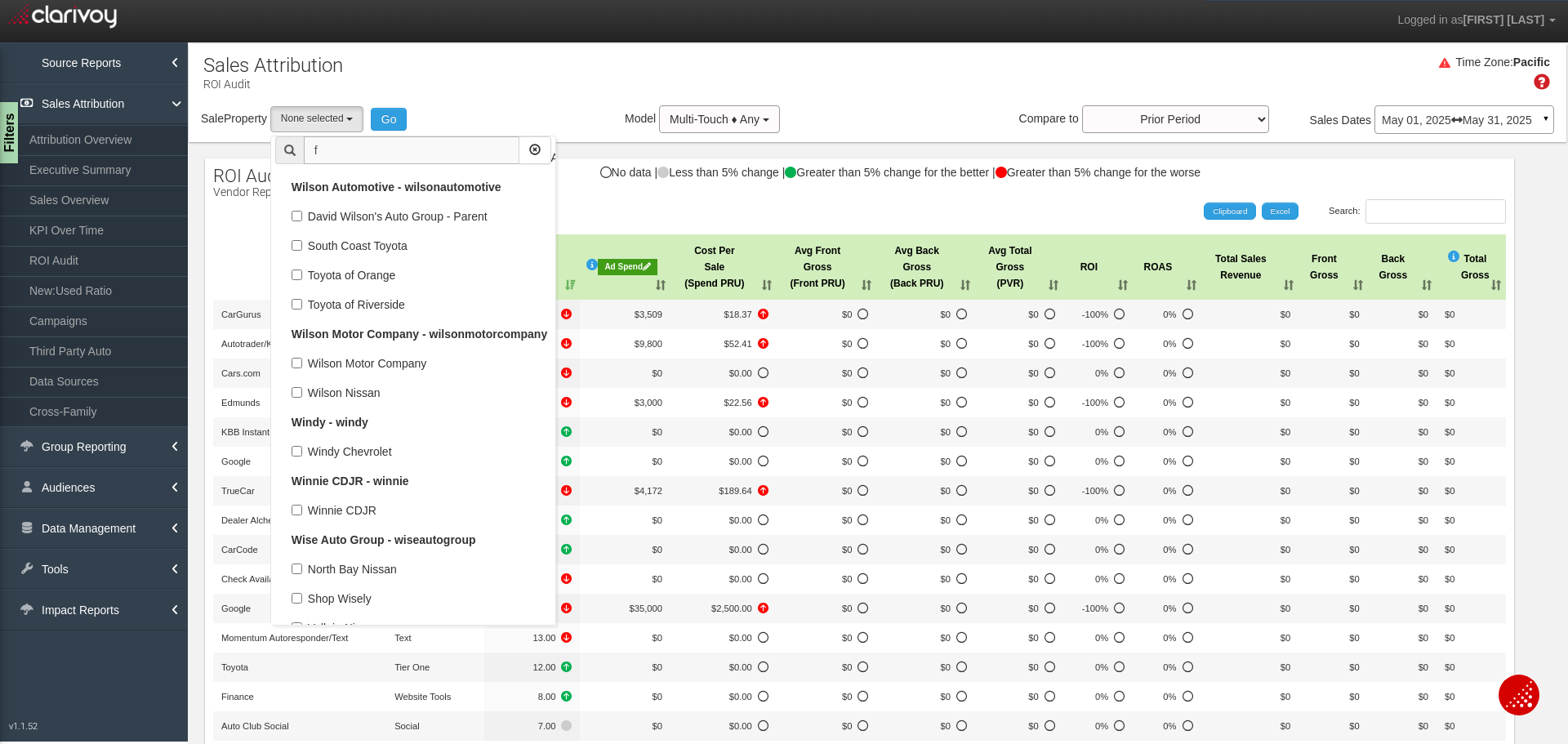 type on "fv" 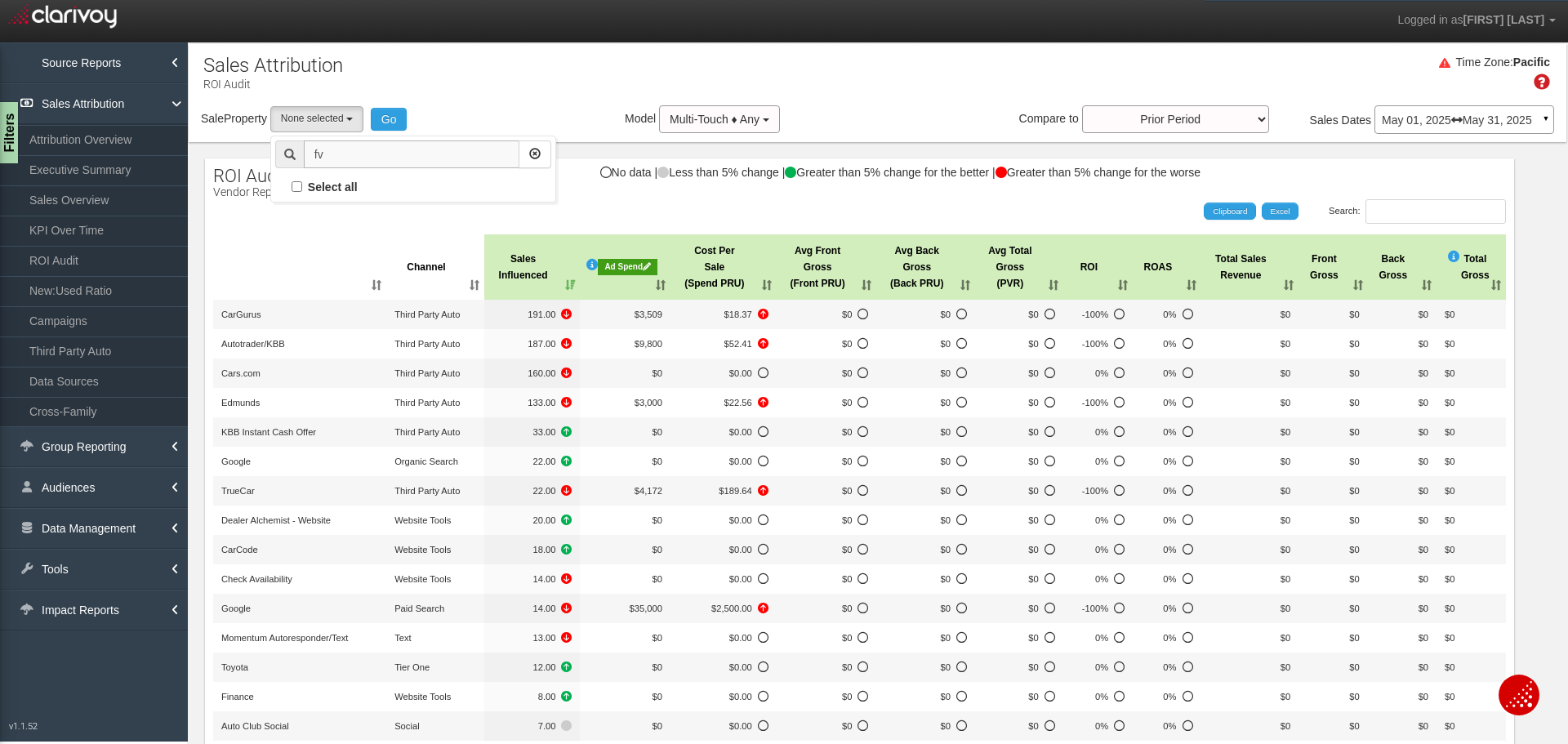 scroll, scrollTop: 0, scrollLeft: 0, axis: both 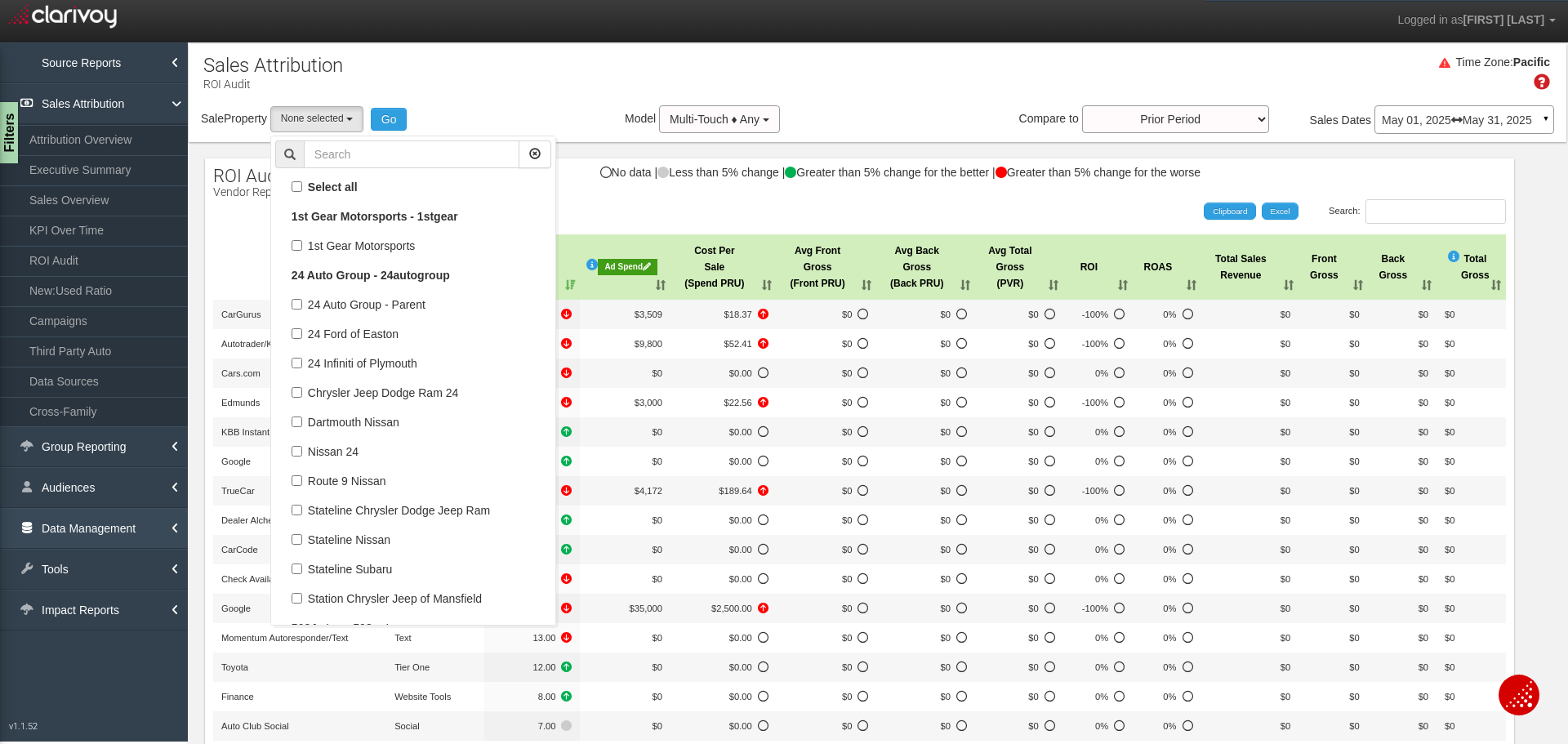 click on "Data Management" at bounding box center [94, 528] 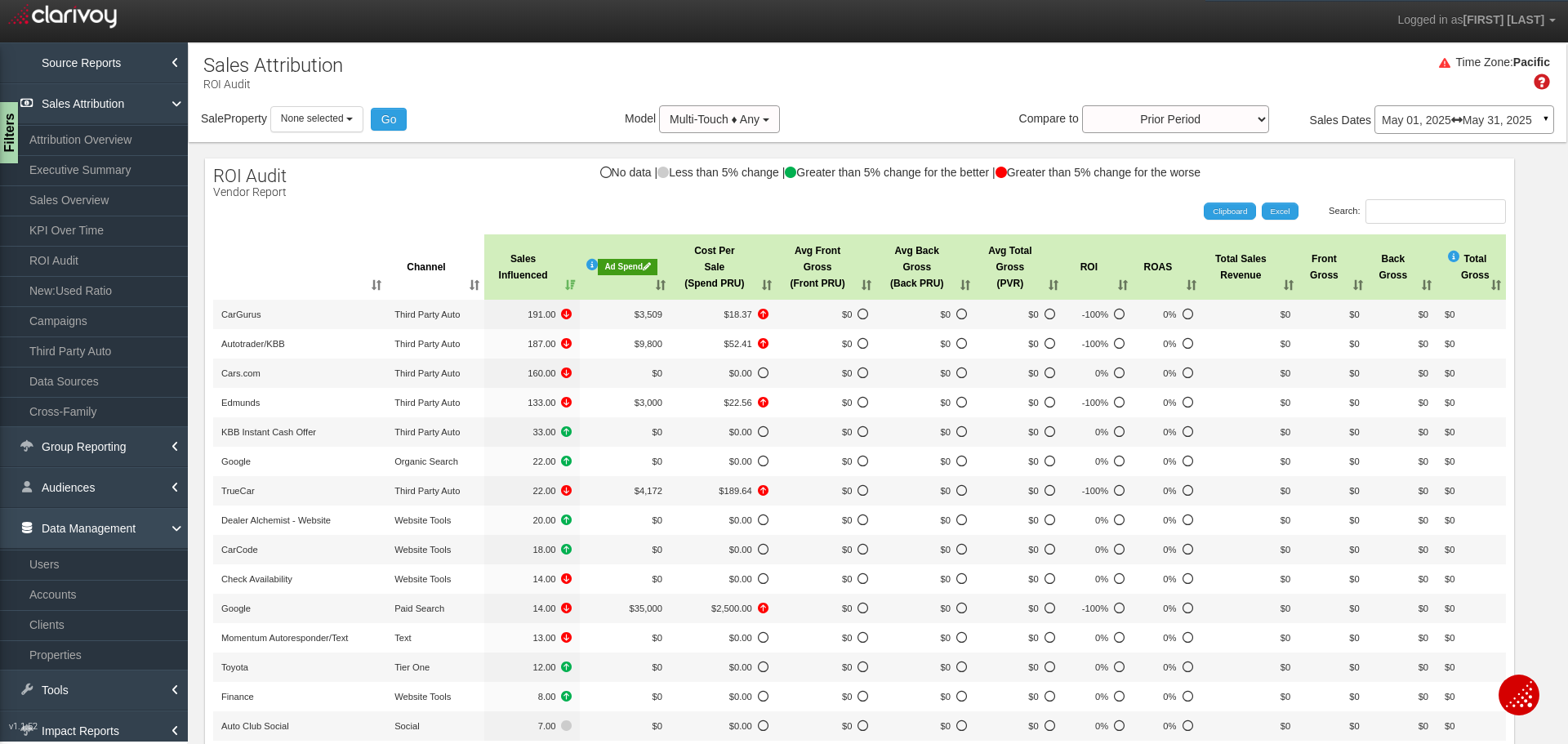 click on "Data Management" at bounding box center [94, 528] 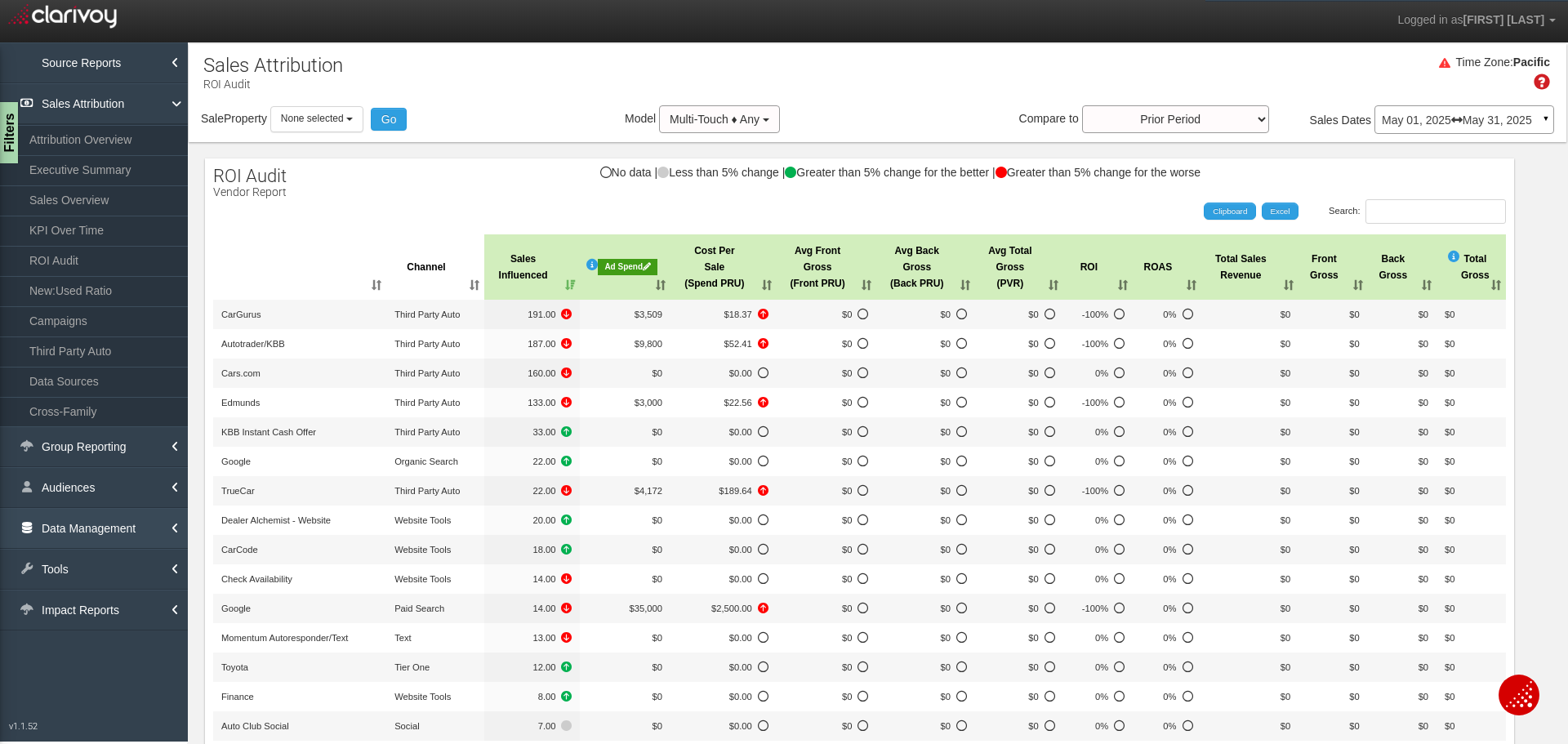 click on "Data Management" at bounding box center [94, 528] 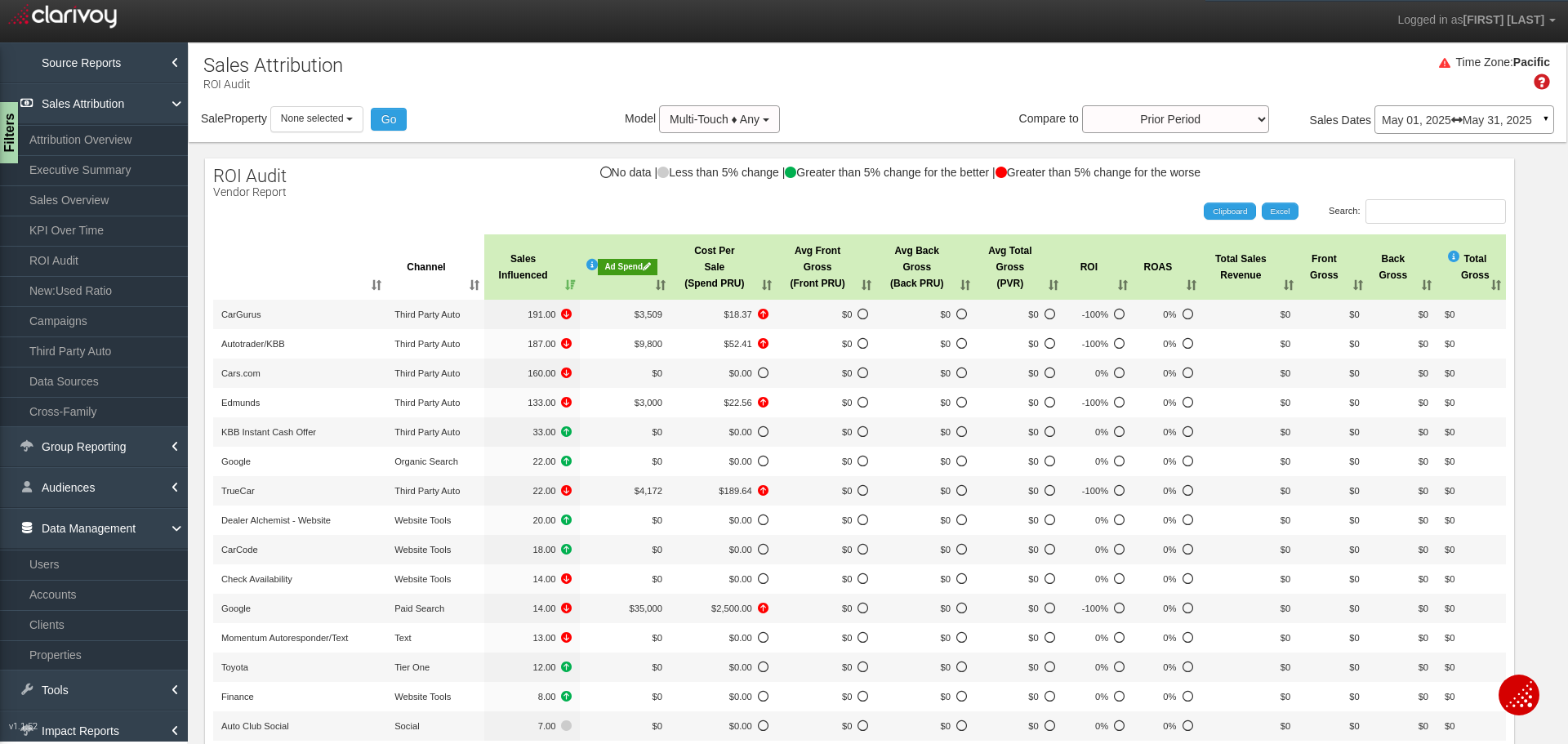 drag, startPoint x: 65, startPoint y: 650, endPoint x: 1094, endPoint y: 556, distance: 1033.2846 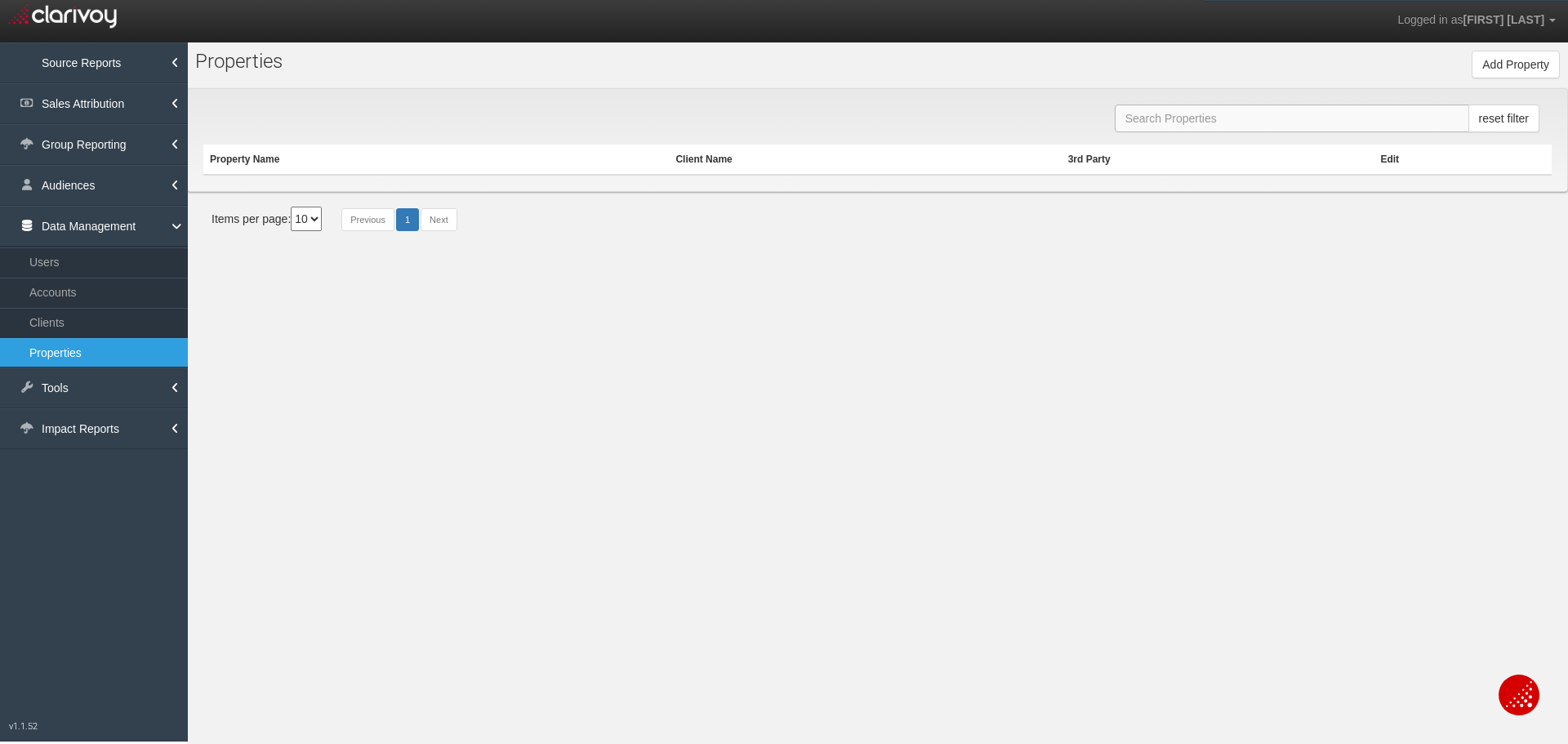 click at bounding box center [1292, 118] 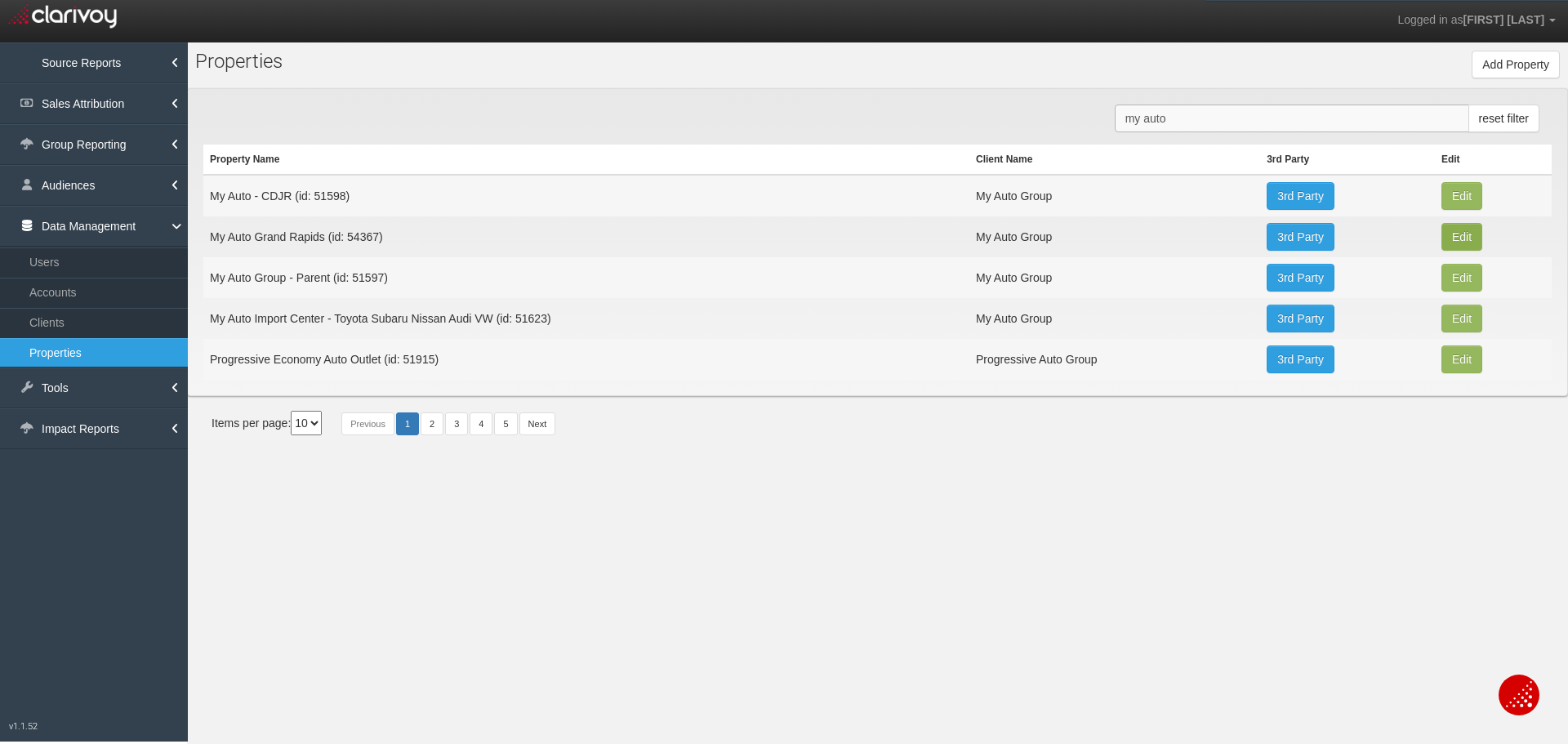 type on "my auto" 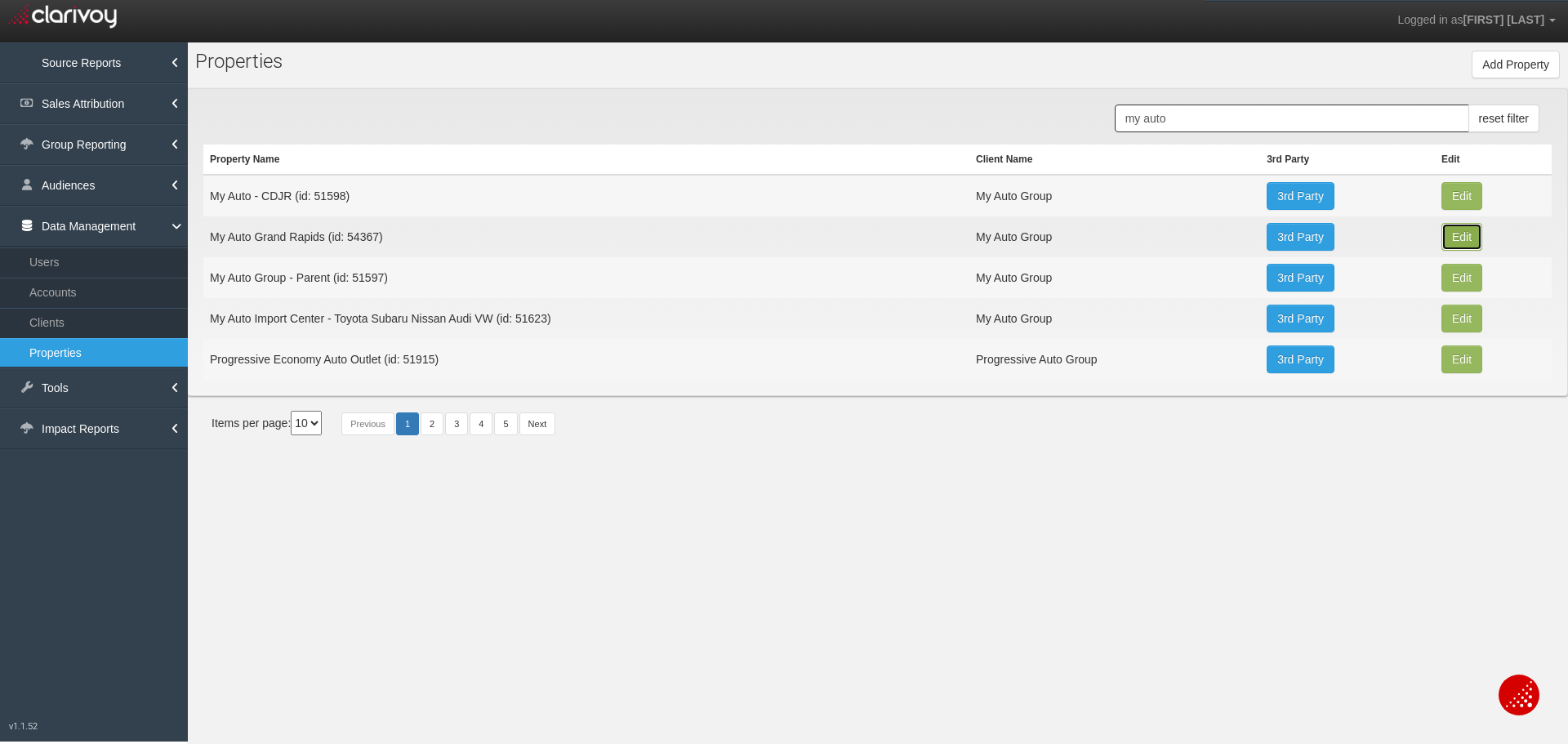 click on "Edit" at bounding box center (1462, 196) 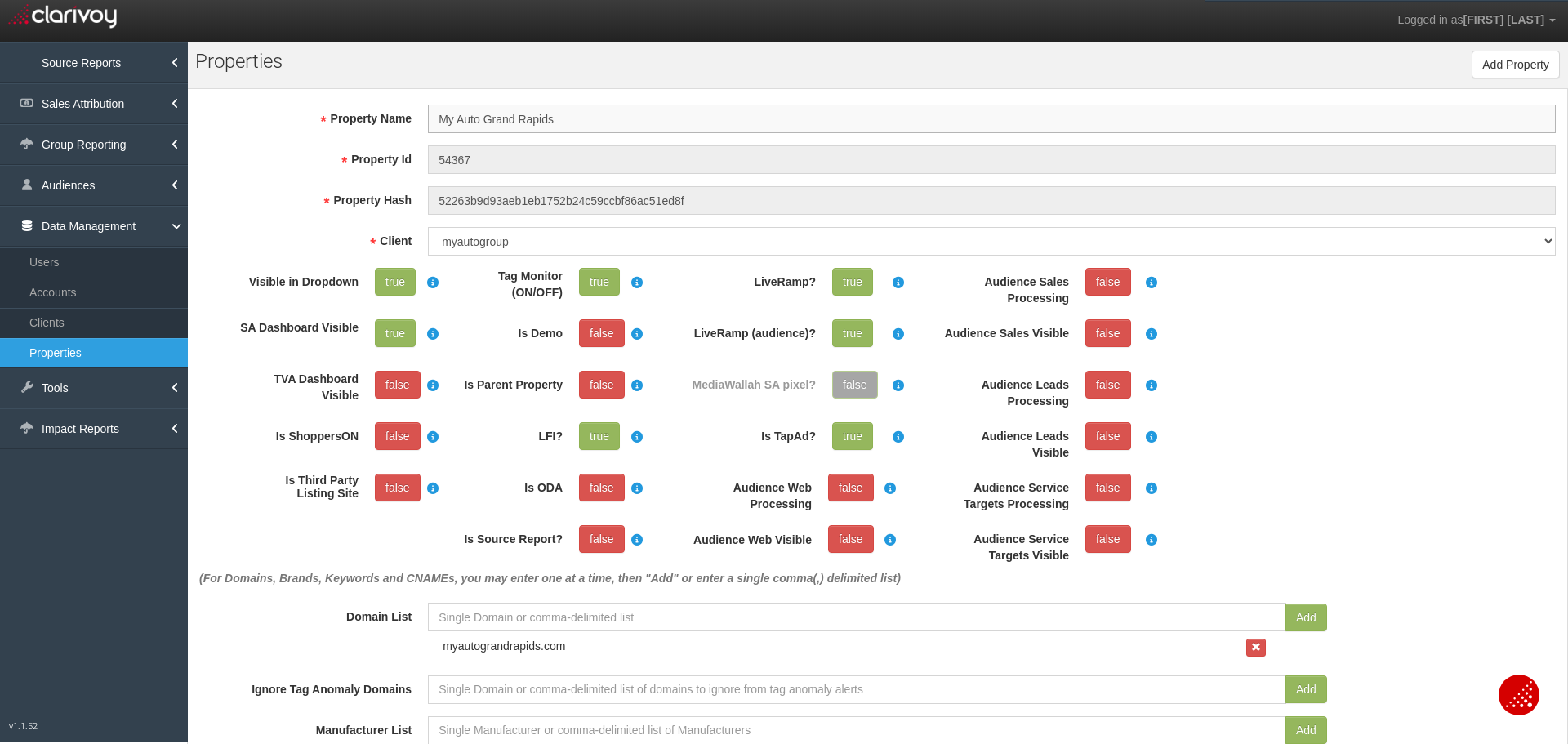scroll, scrollTop: 30, scrollLeft: 0, axis: vertical 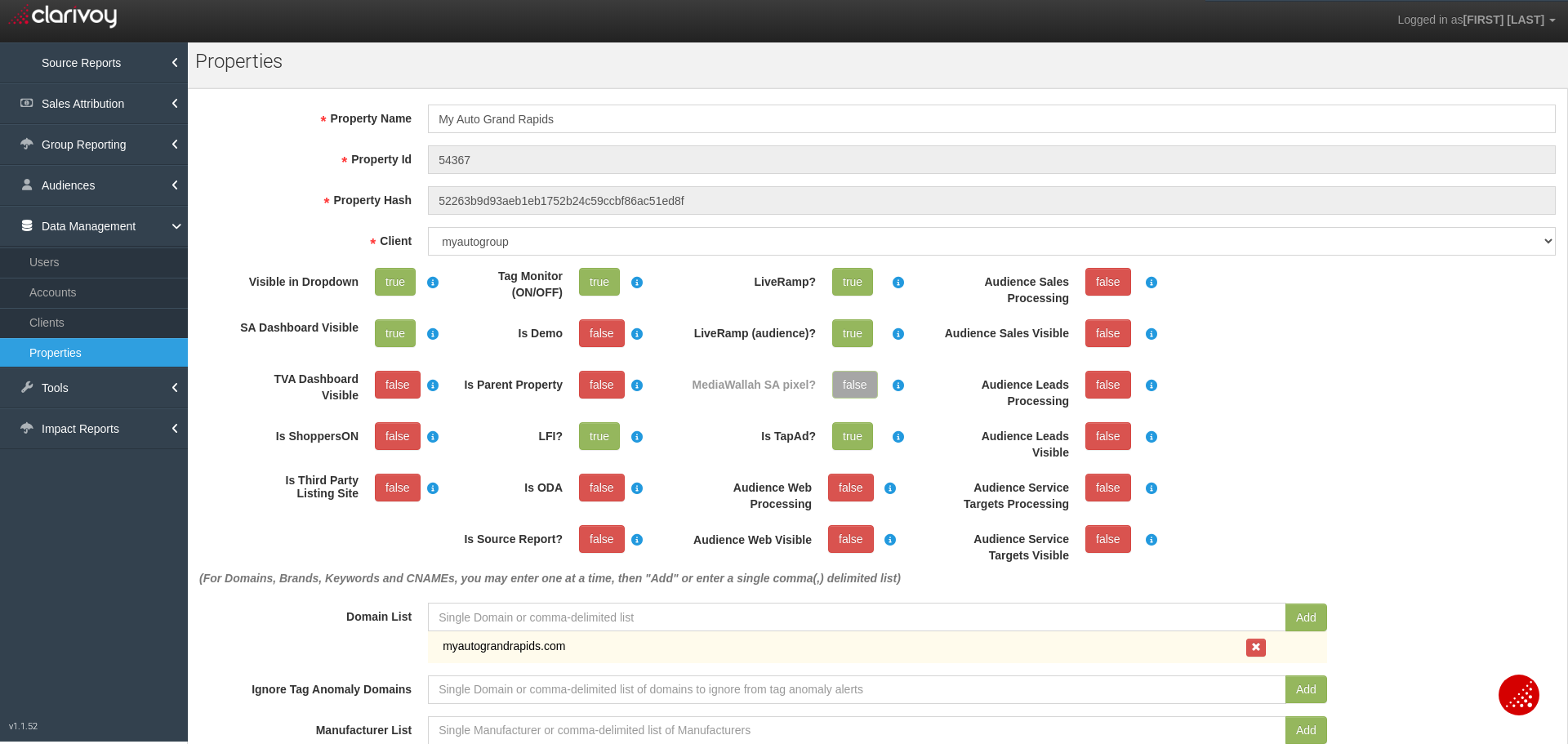 click on "myautograndrapids.com" at bounding box center (840, 646) 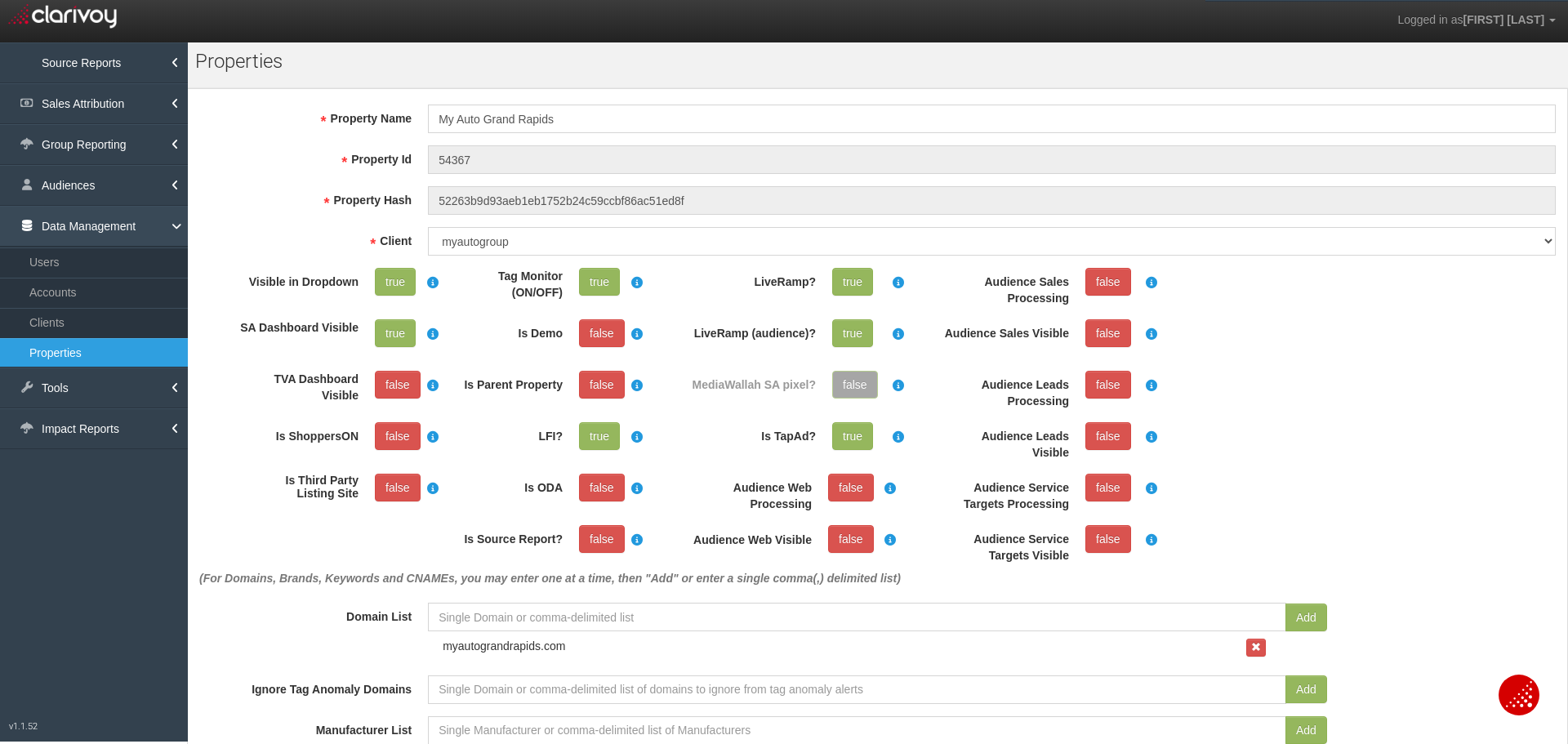 click on "Data Management" at bounding box center (94, 226) 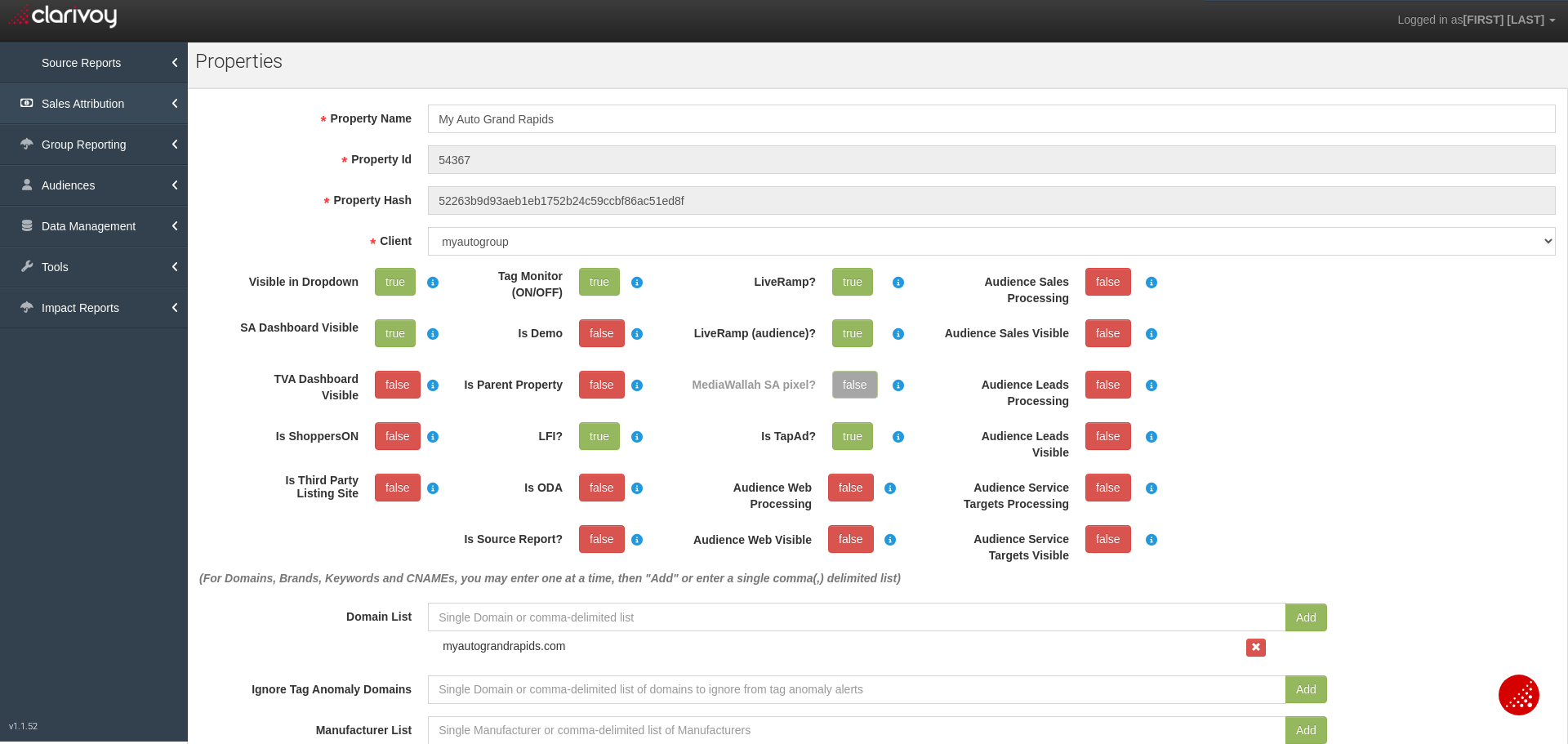 click on "Sales Attribution" at bounding box center (94, 104) 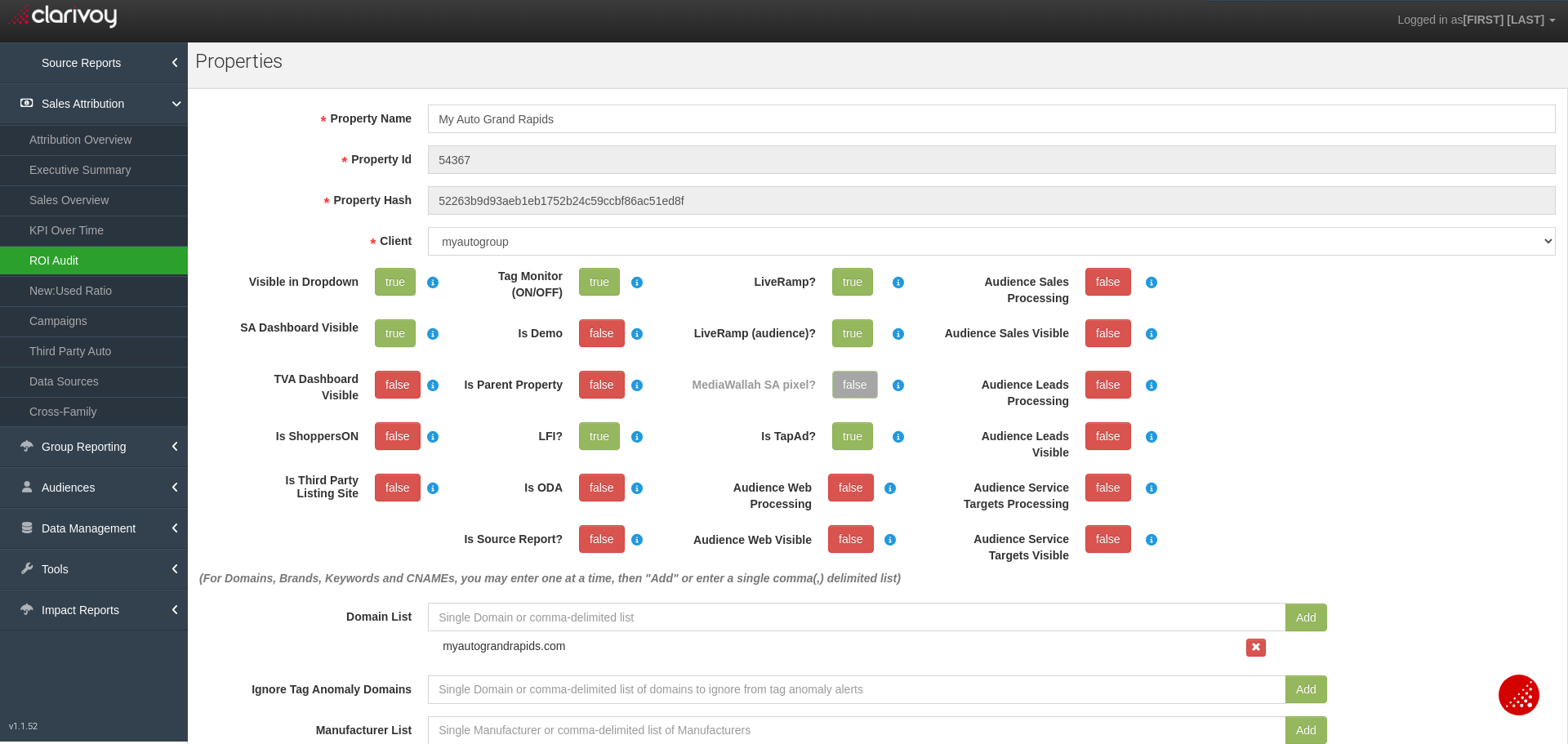 click on "ROI Audit" at bounding box center [94, 261] 